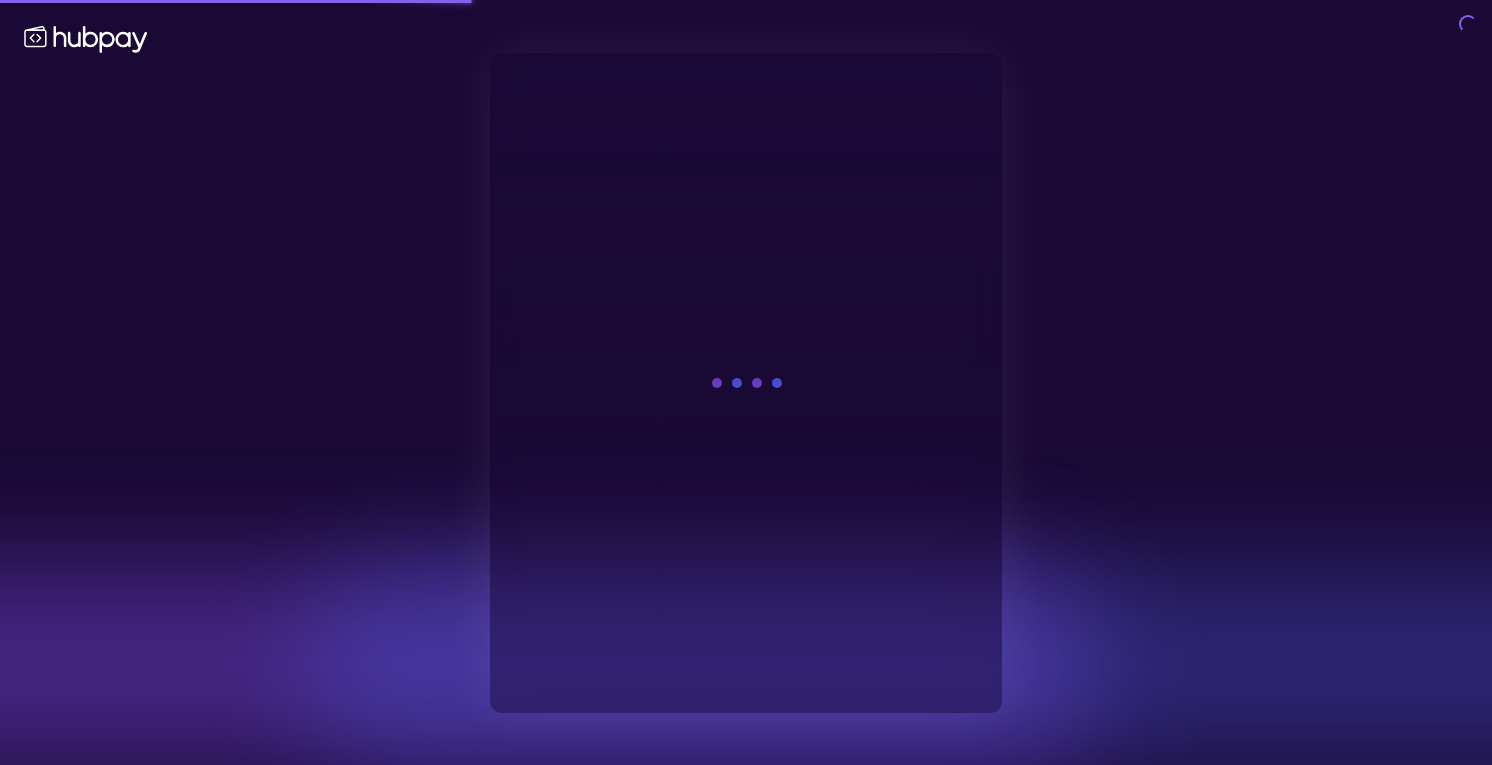scroll, scrollTop: 0, scrollLeft: 0, axis: both 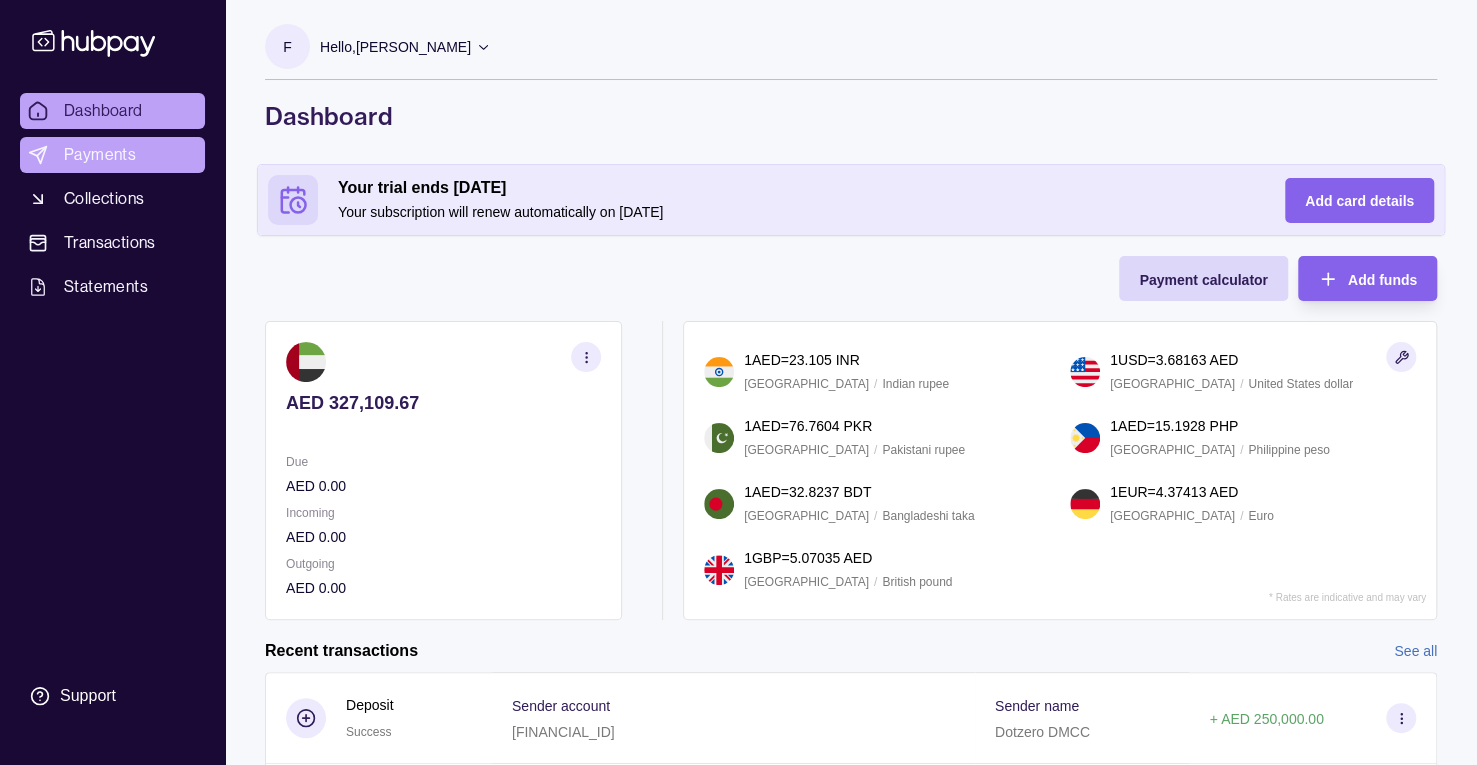 click on "Payments" at bounding box center (112, 155) 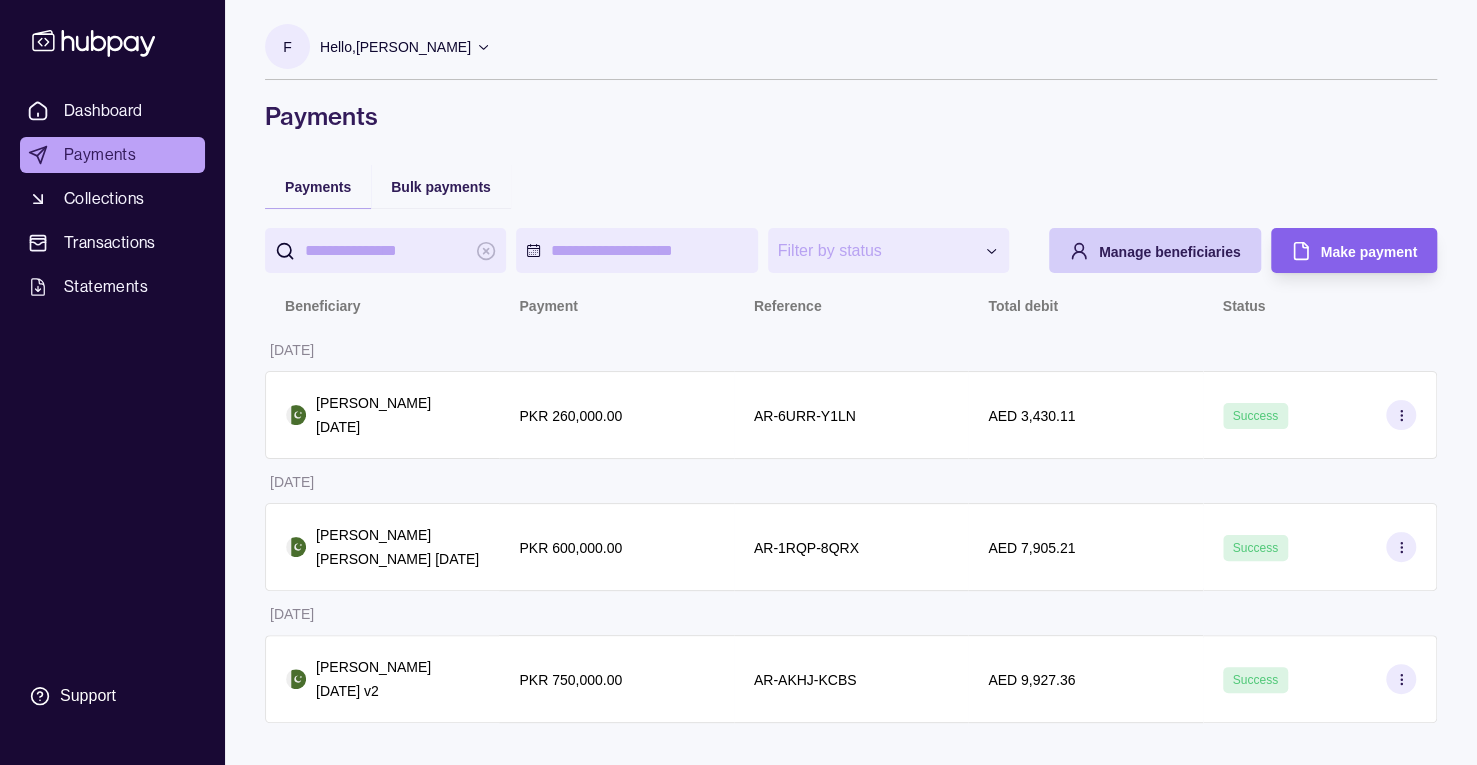 click on "Manage beneficiaries" at bounding box center [1170, 252] 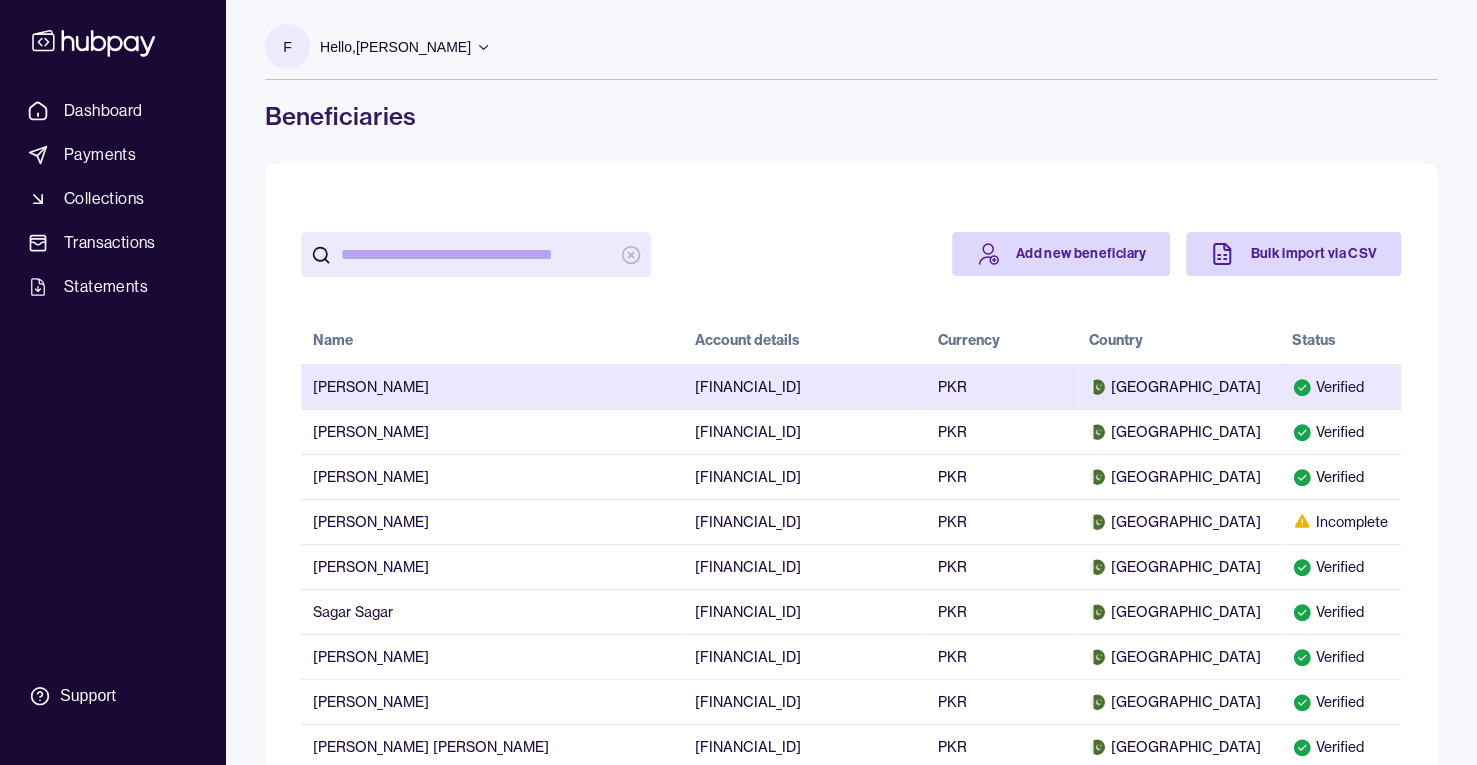 click on "[FINANCIAL_ID]" at bounding box center (804, 386) 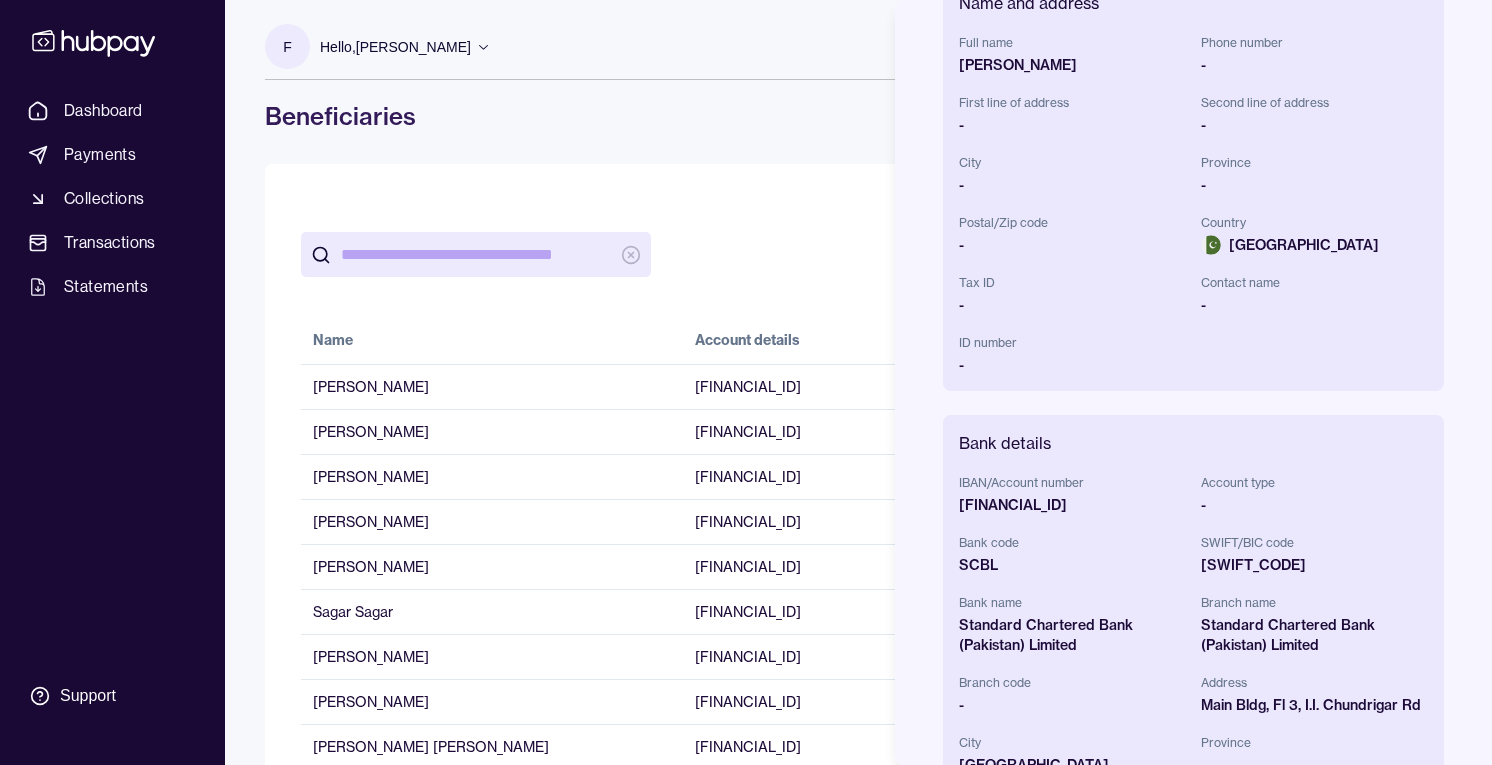 scroll, scrollTop: 0, scrollLeft: 0, axis: both 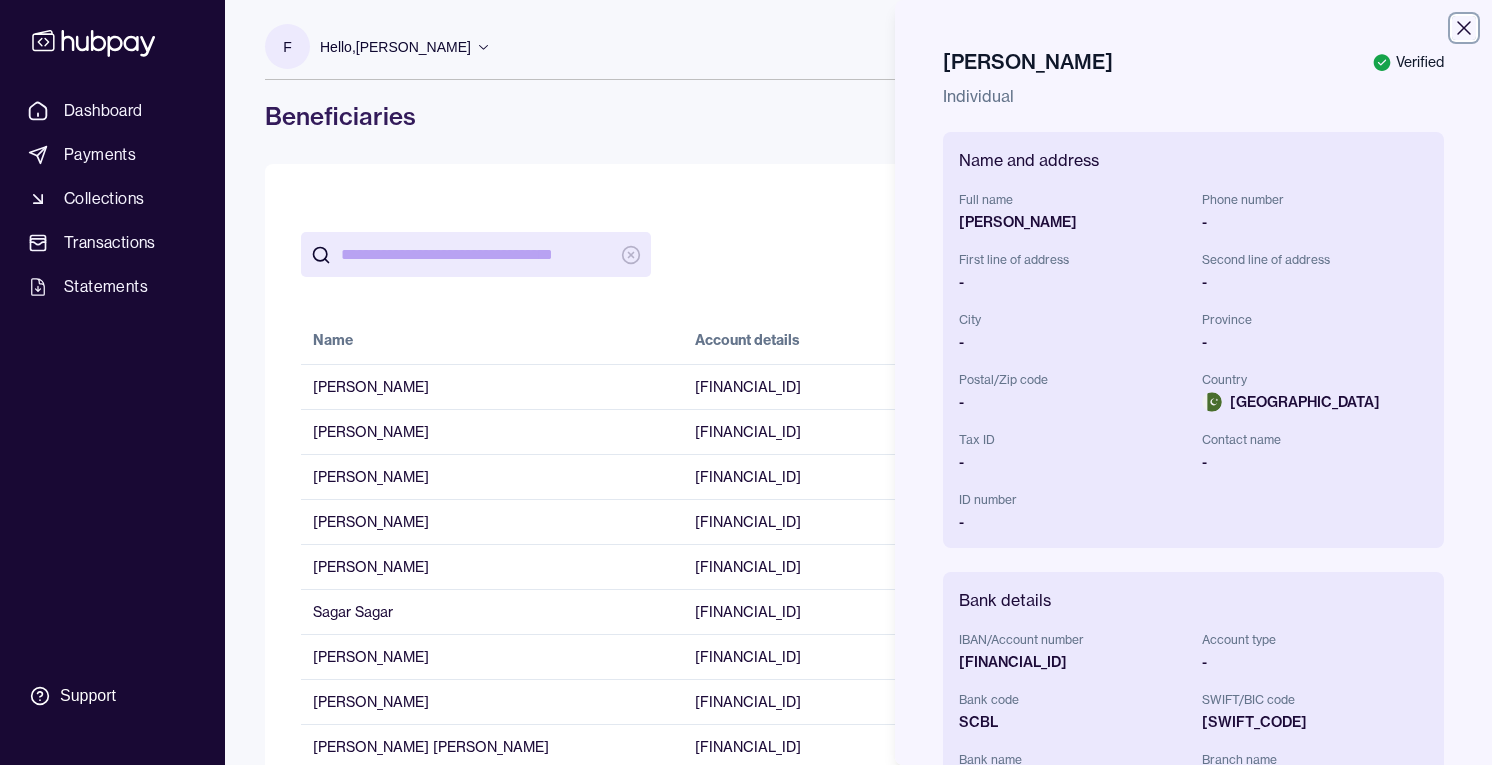 click 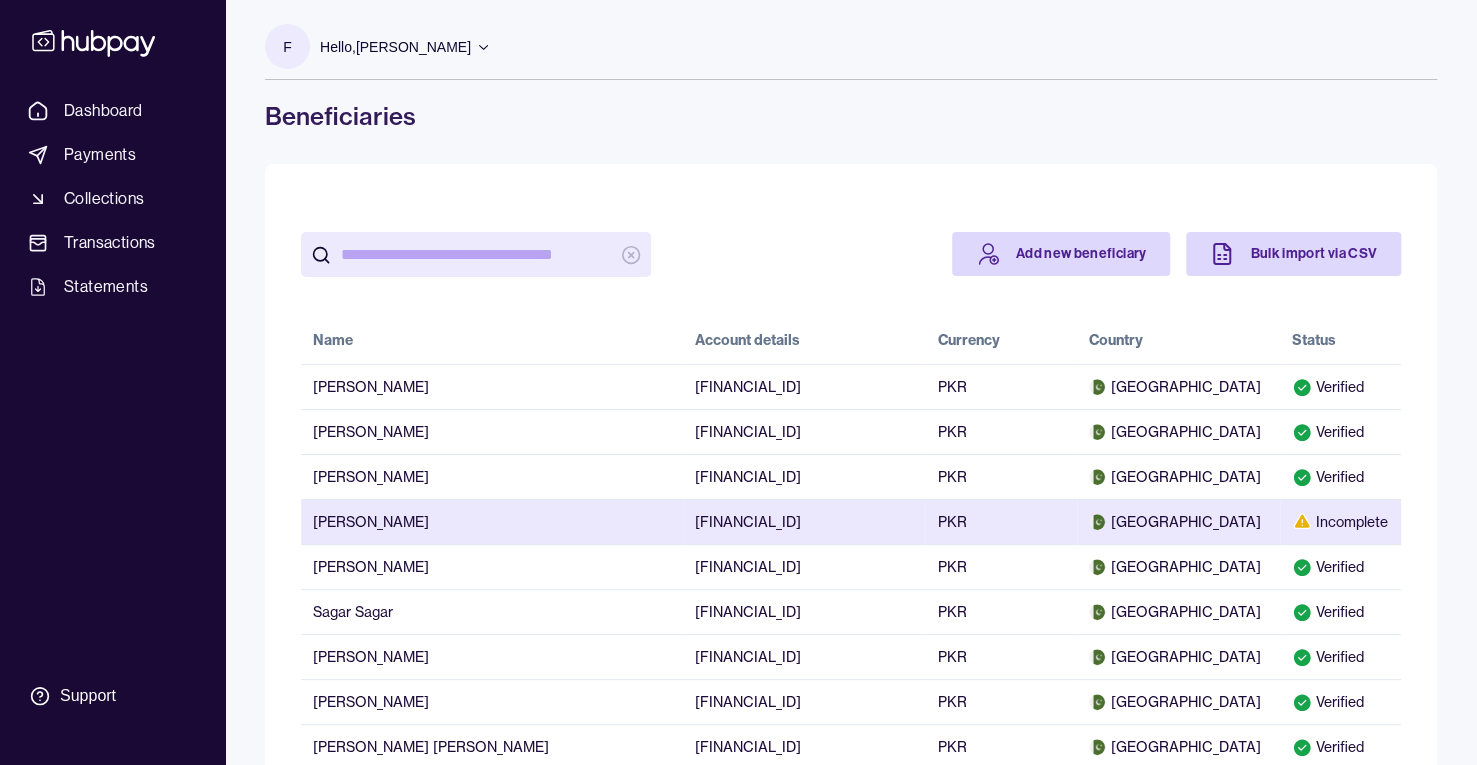 click on "[FINANCIAL_ID]" at bounding box center [804, 521] 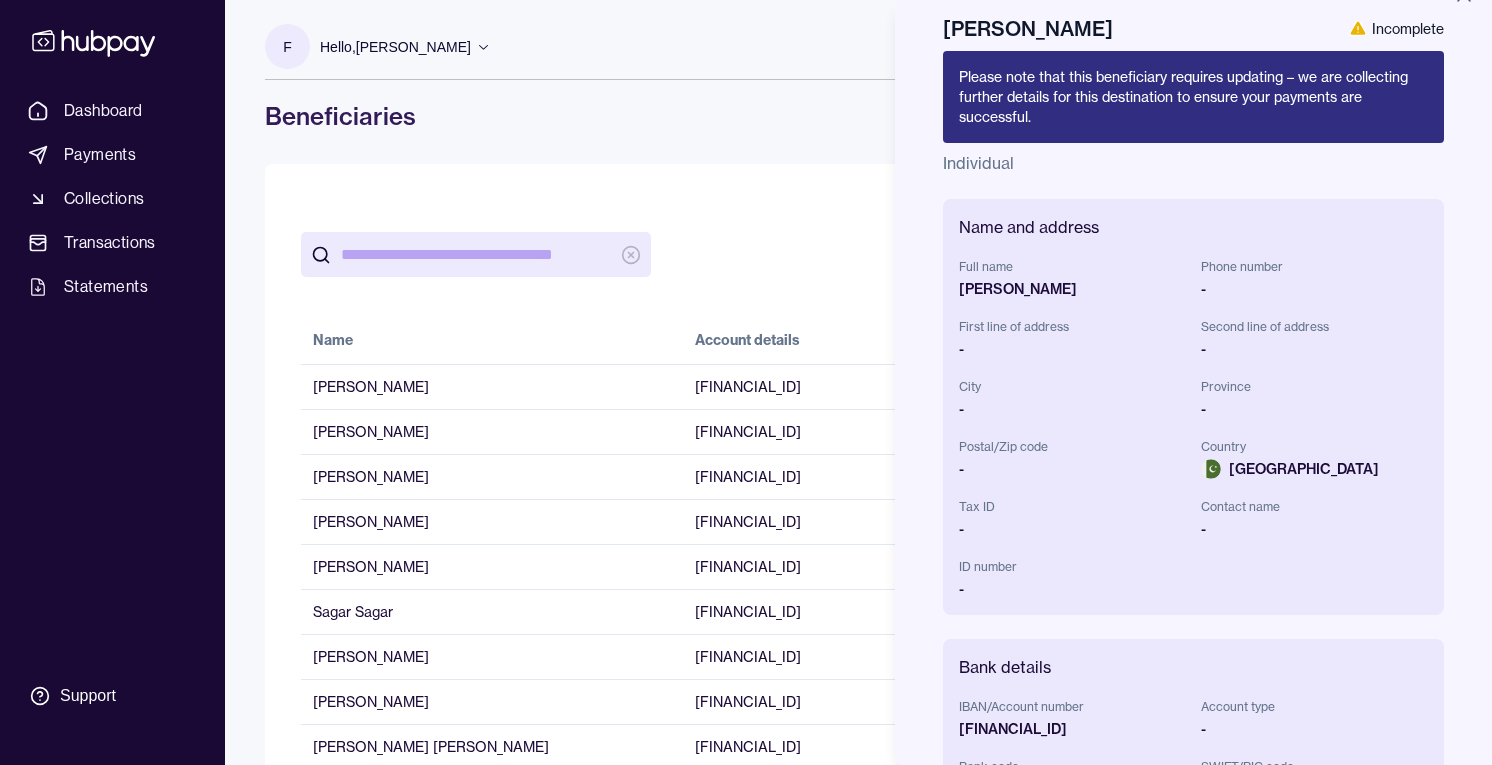 scroll, scrollTop: 0, scrollLeft: 0, axis: both 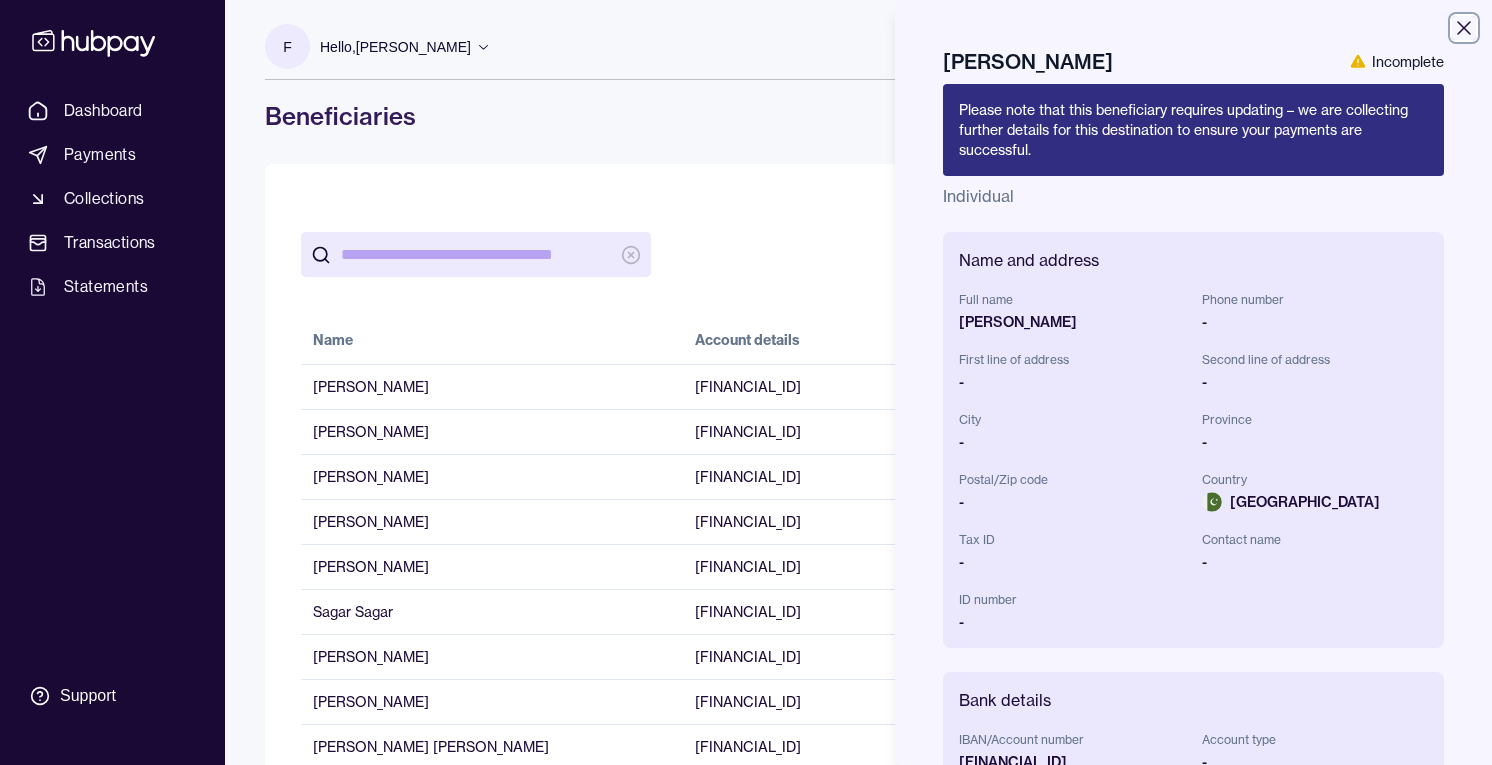 click 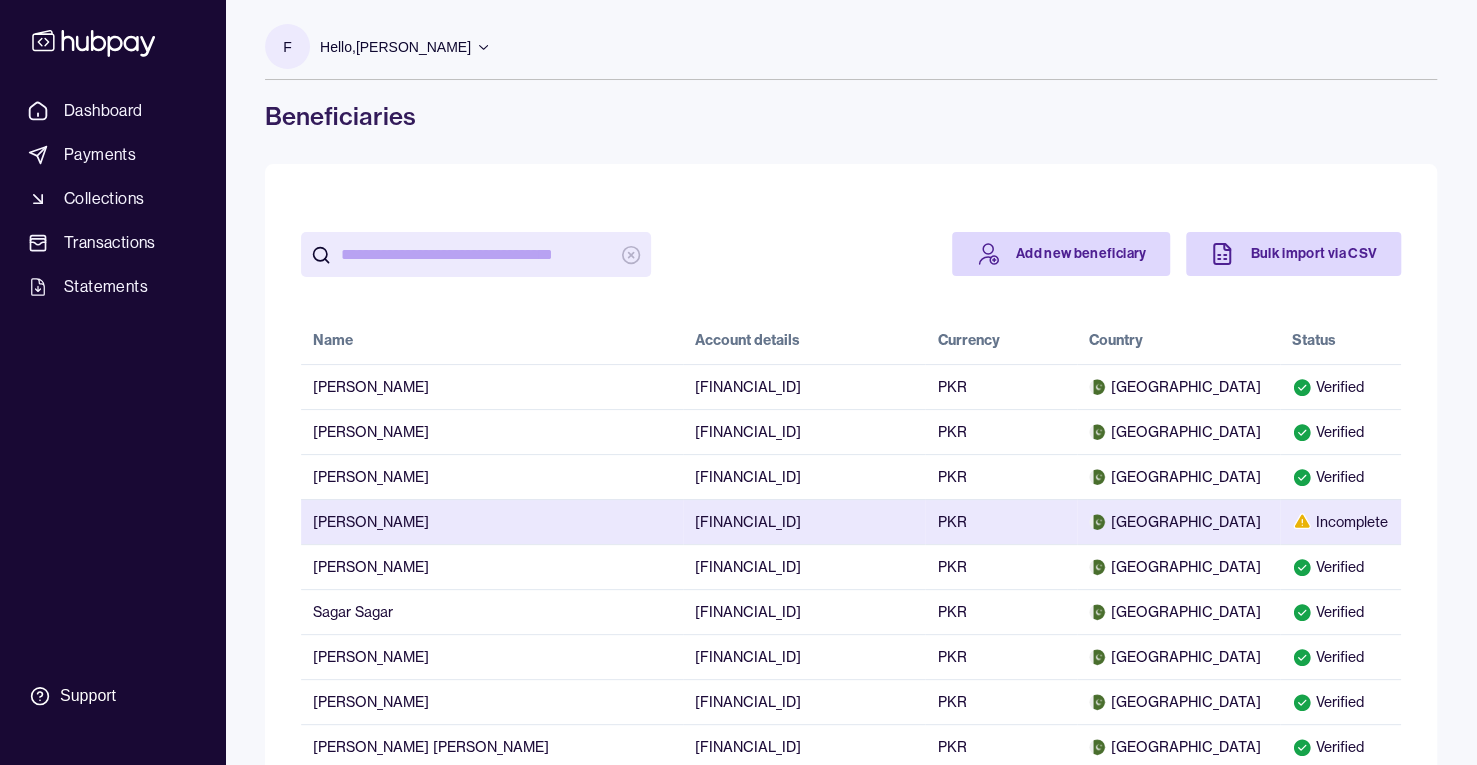 drag, startPoint x: 628, startPoint y: 519, endPoint x: 836, endPoint y: 522, distance: 208.02164 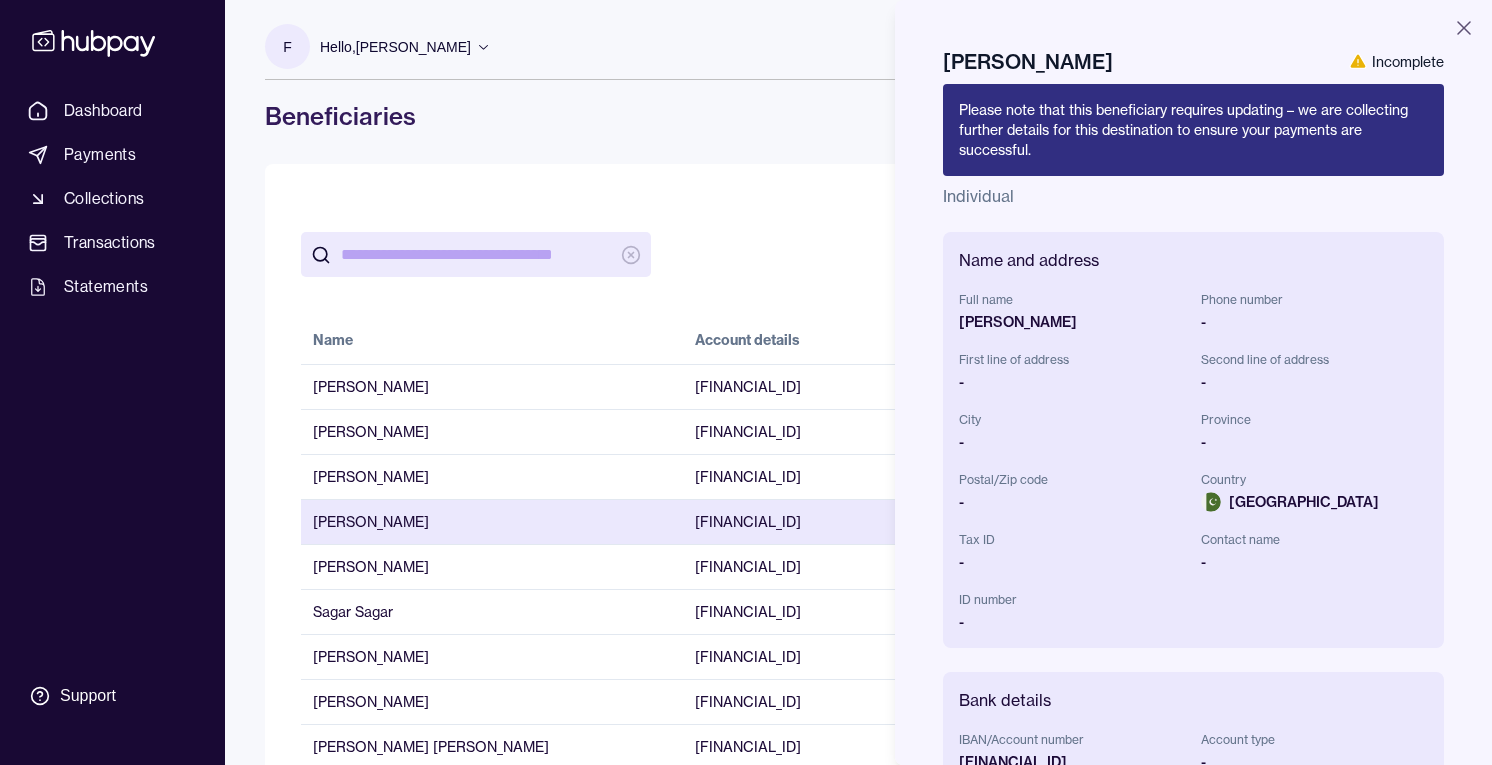 type 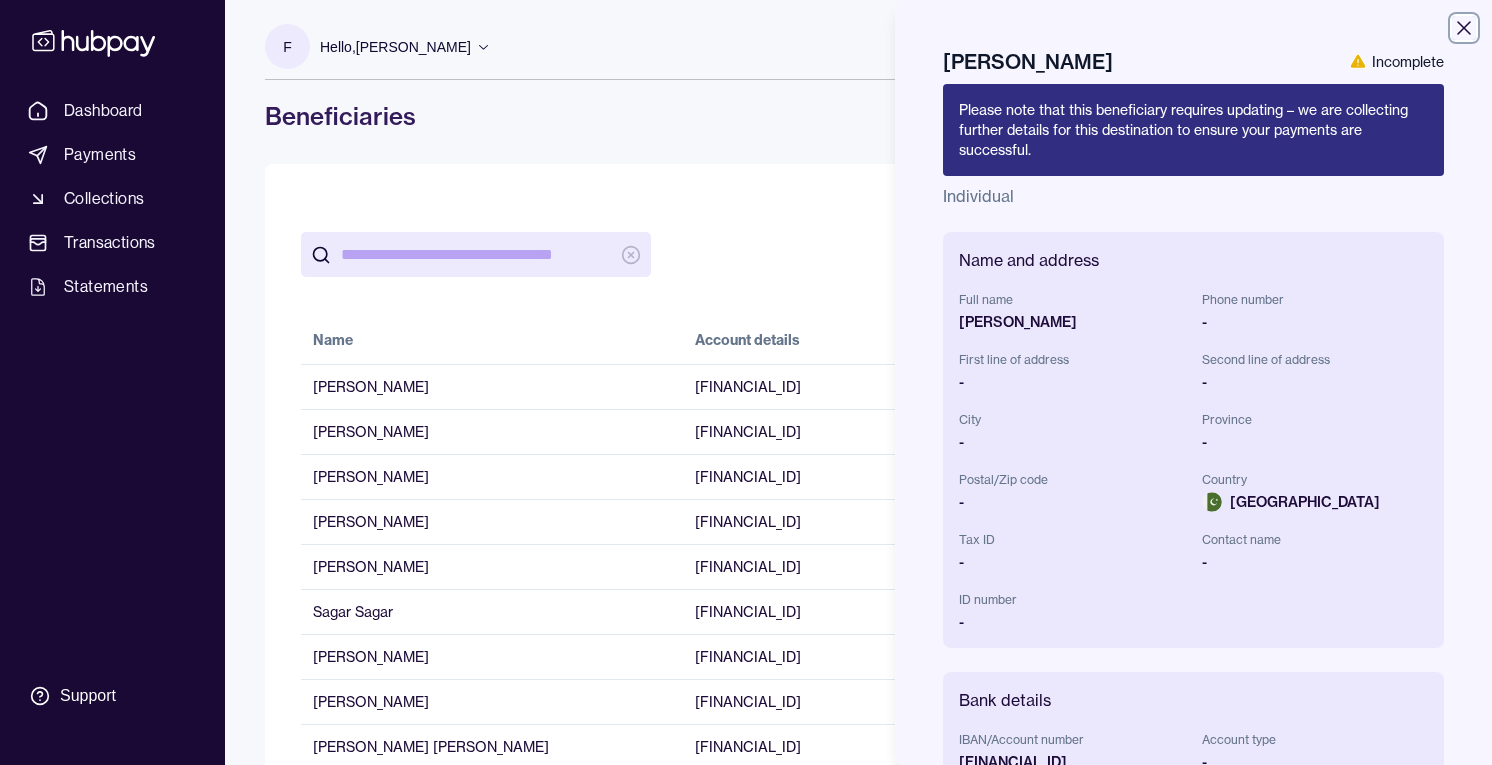 click 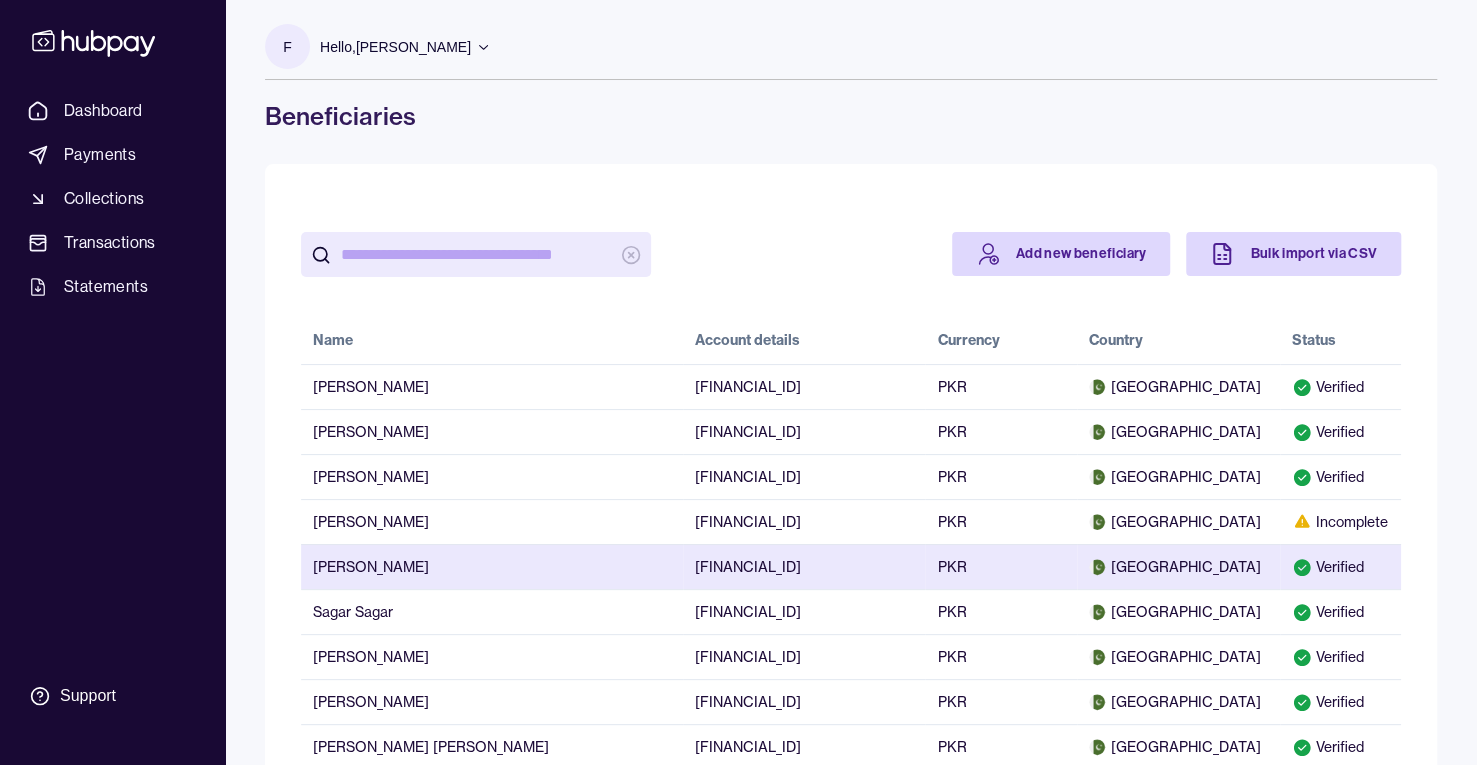 click on "[FINANCIAL_ID]" at bounding box center (804, 566) 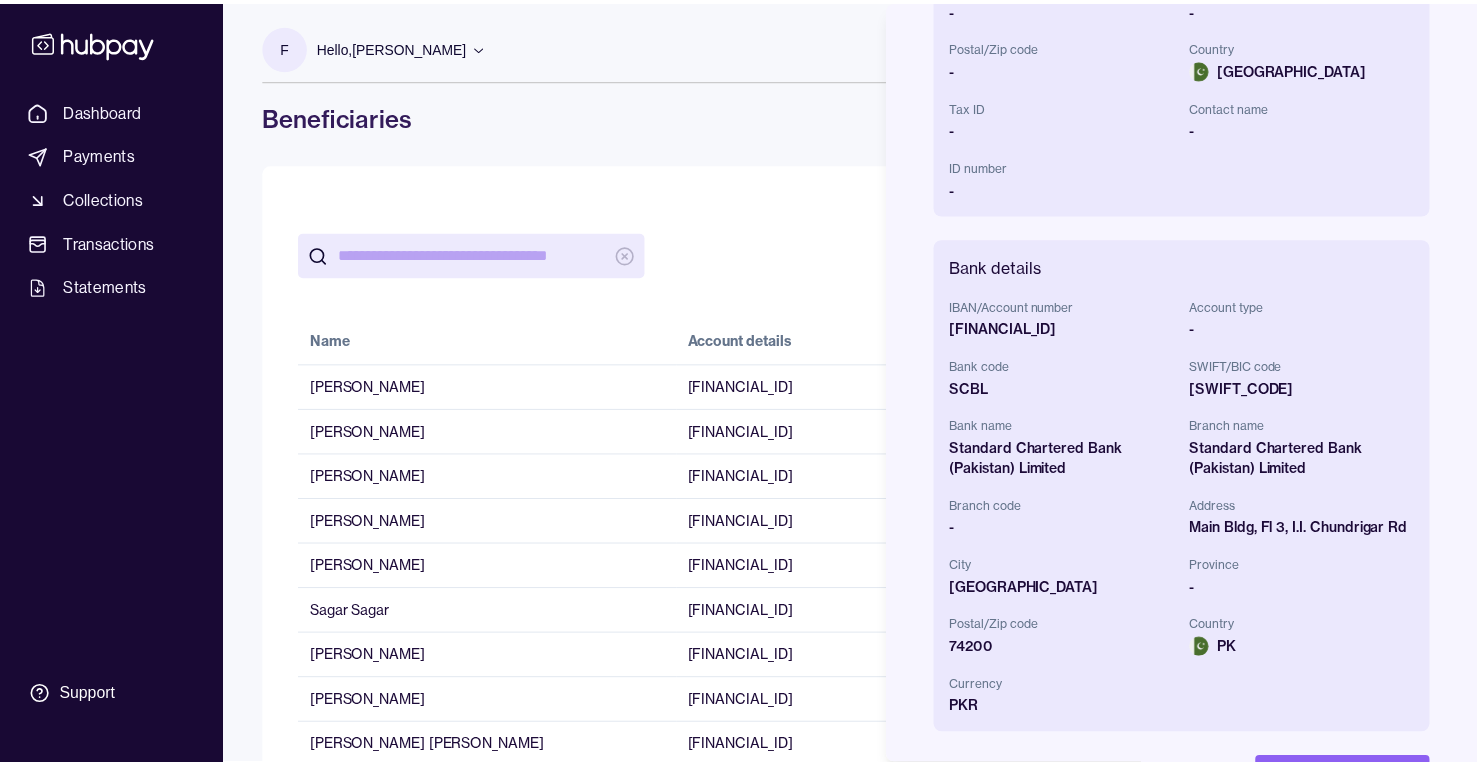 scroll, scrollTop: 0, scrollLeft: 0, axis: both 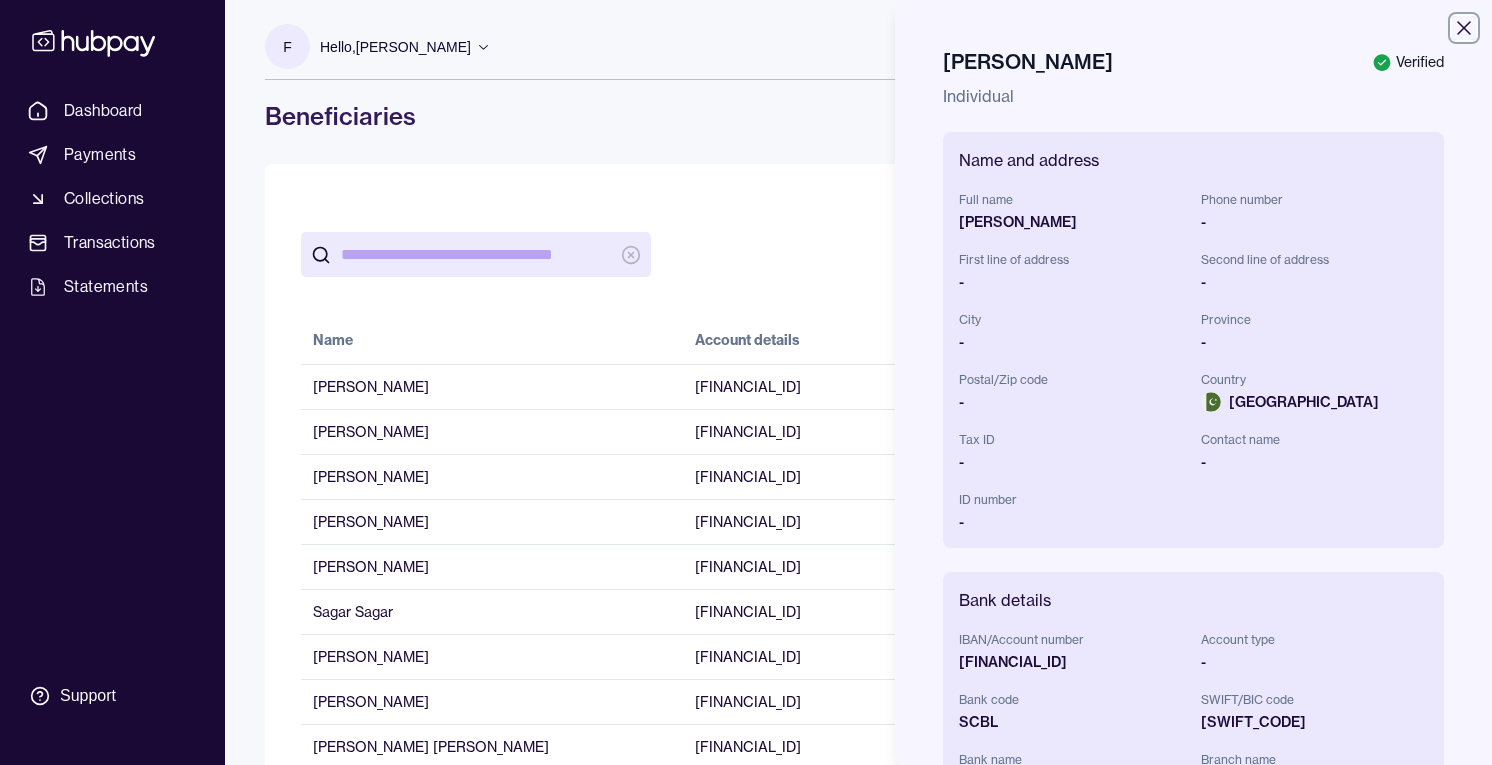 click 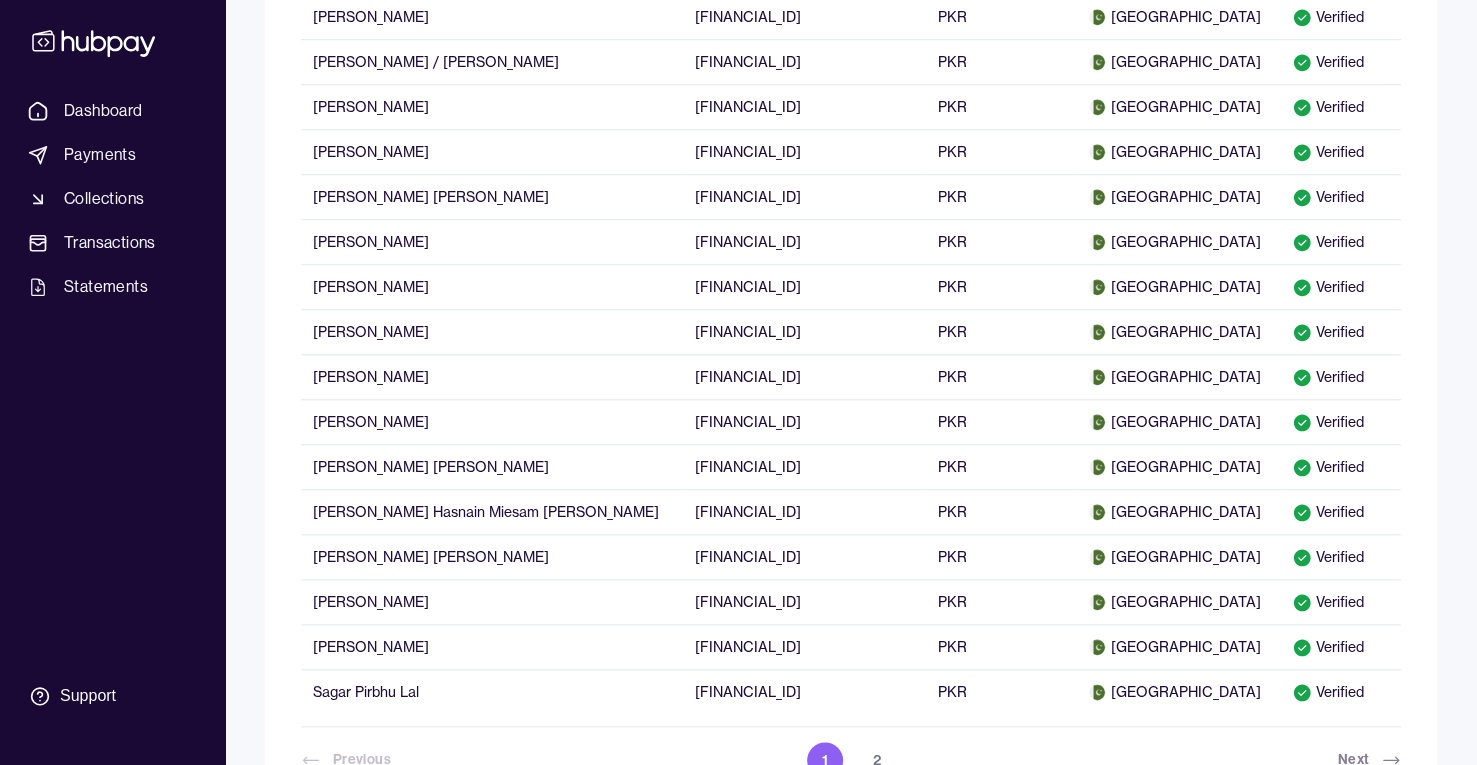 scroll, scrollTop: 1146, scrollLeft: 0, axis: vertical 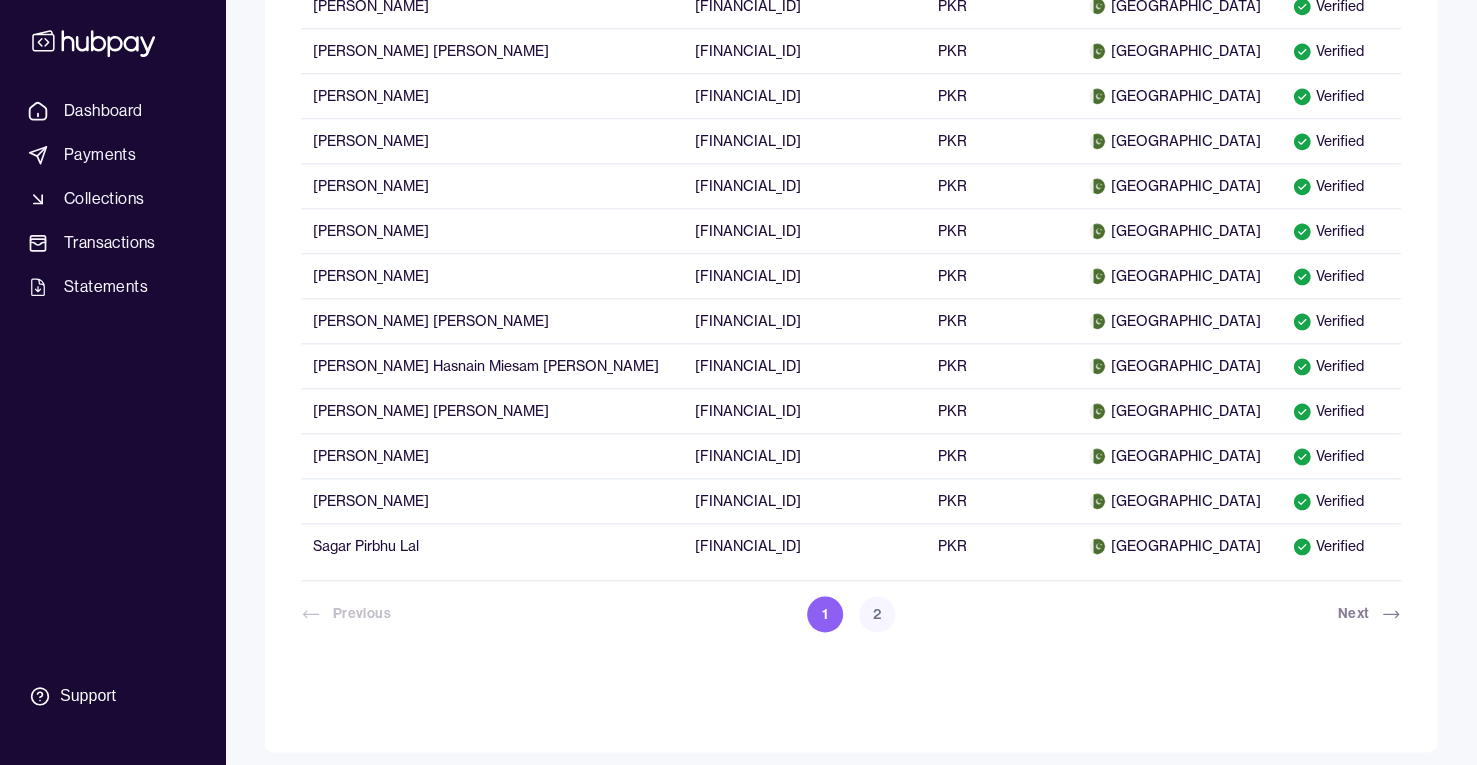 click on "2" at bounding box center (877, 614) 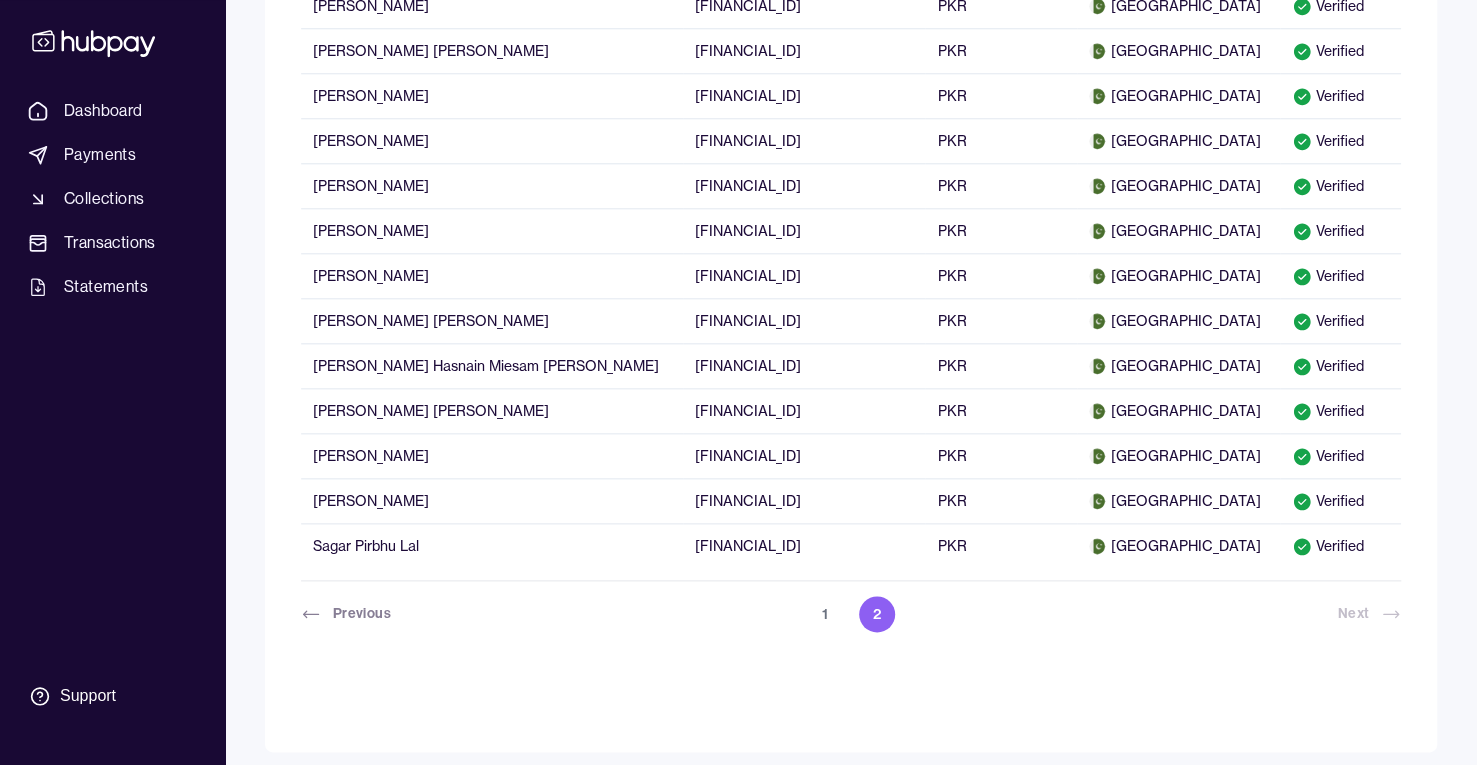 scroll, scrollTop: 967, scrollLeft: 0, axis: vertical 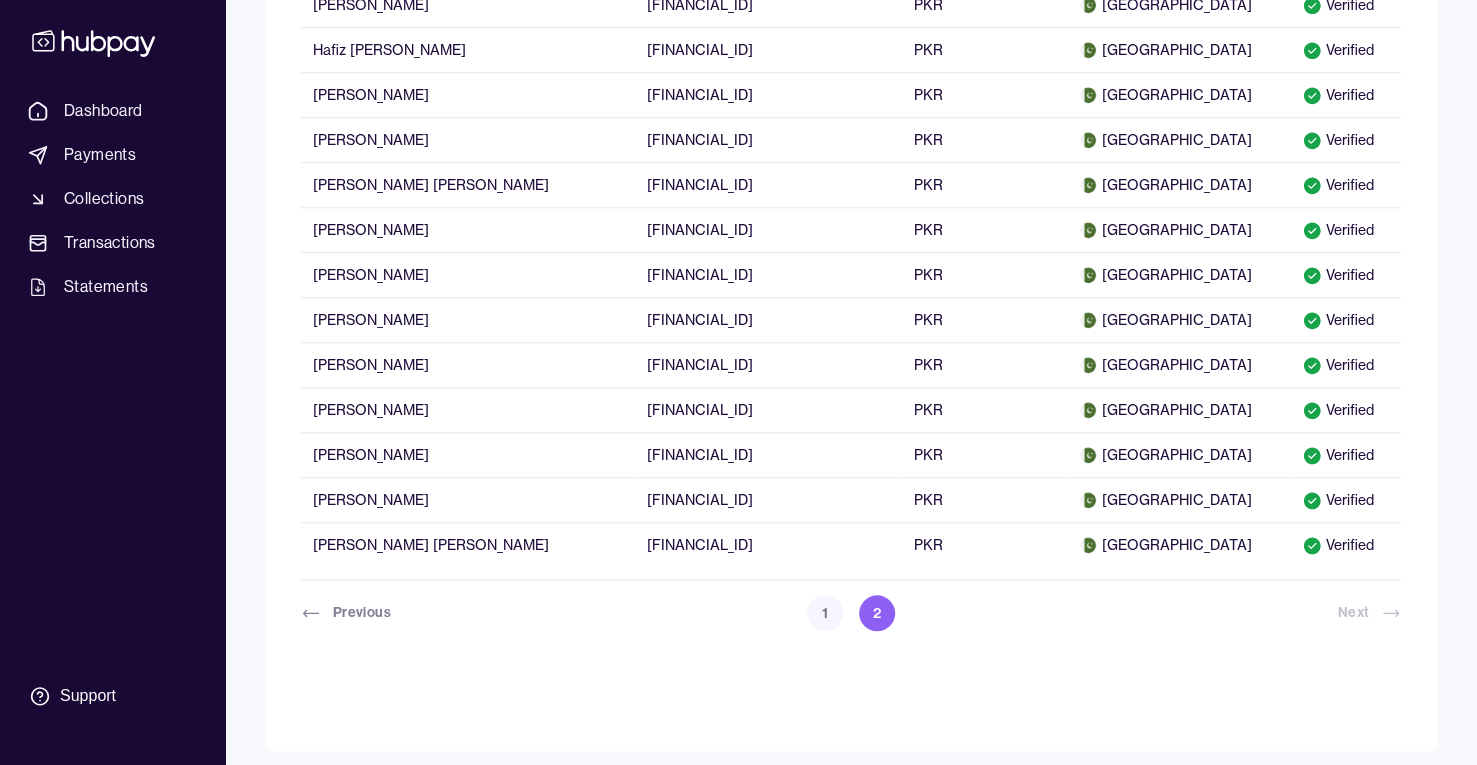 click on "1" at bounding box center [825, 613] 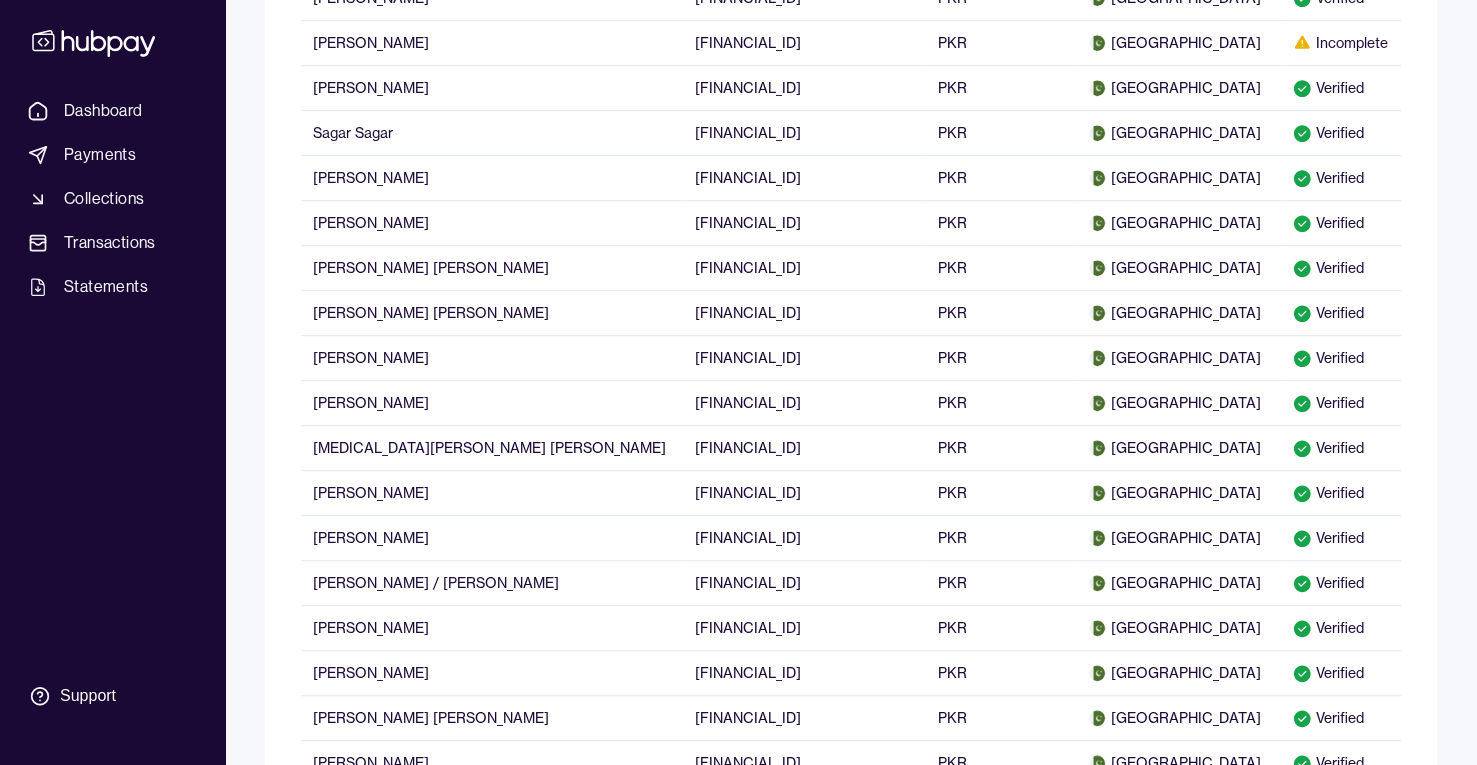 scroll, scrollTop: 146, scrollLeft: 0, axis: vertical 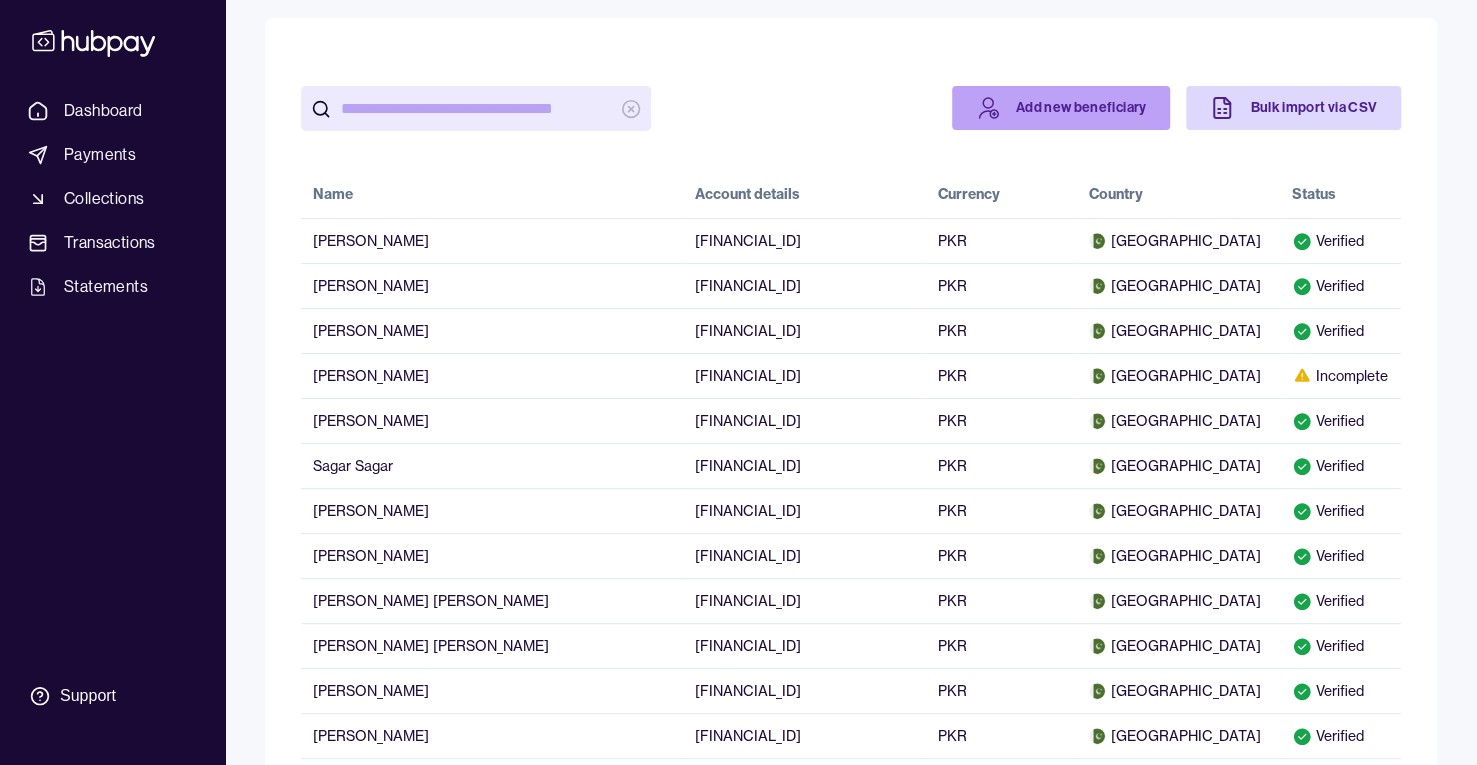 click on "Add new beneficiary" at bounding box center [1061, 108] 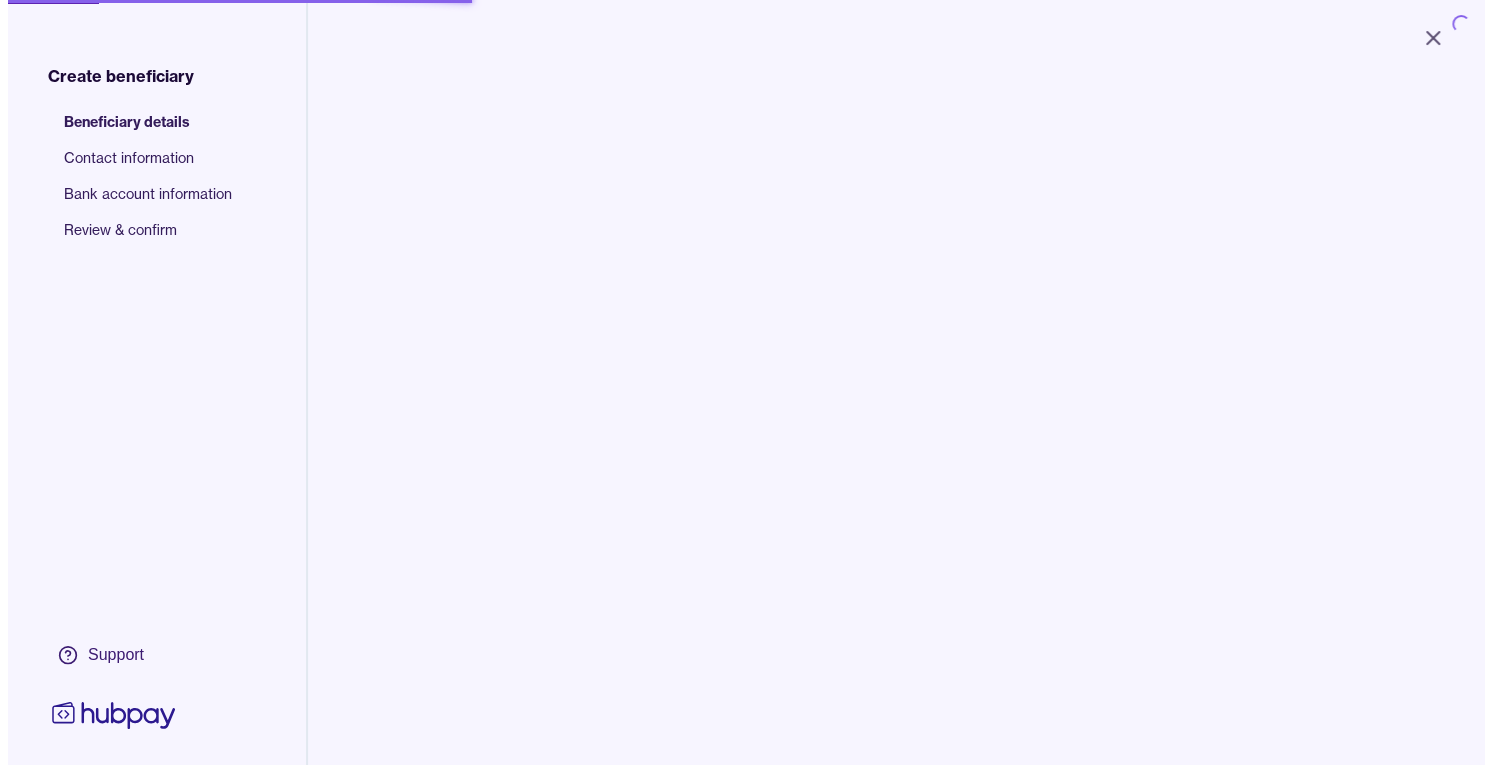 scroll, scrollTop: 0, scrollLeft: 0, axis: both 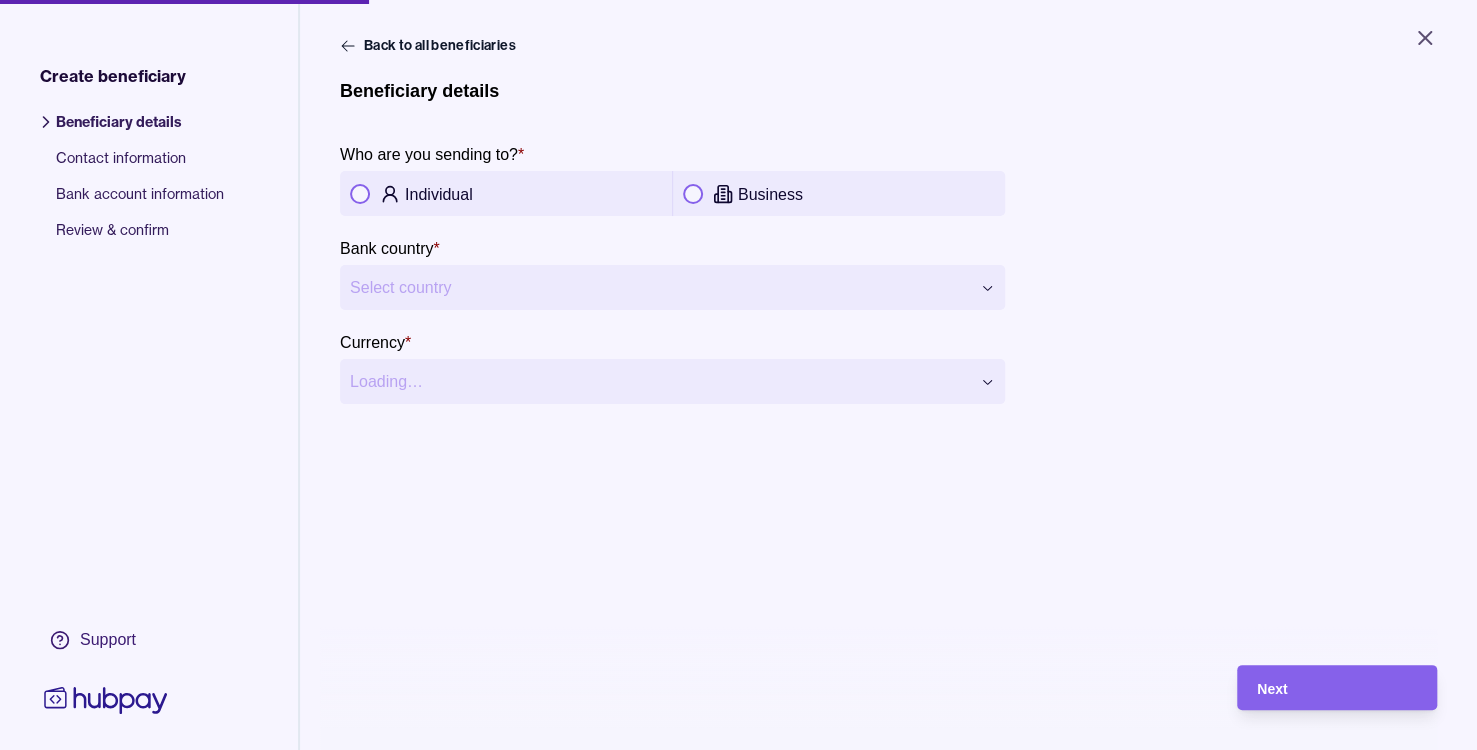 click at bounding box center [360, 194] 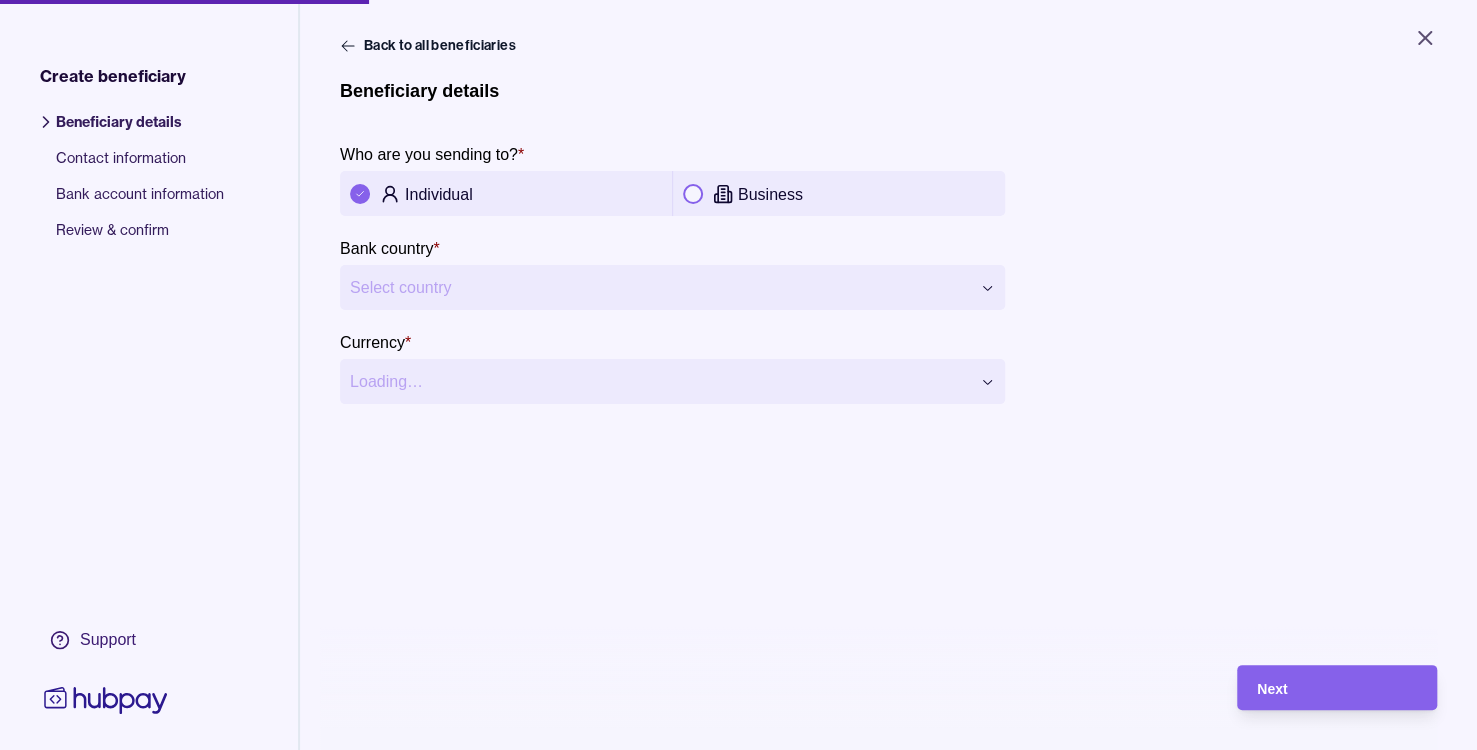 click on "**********" at bounding box center (738, 375) 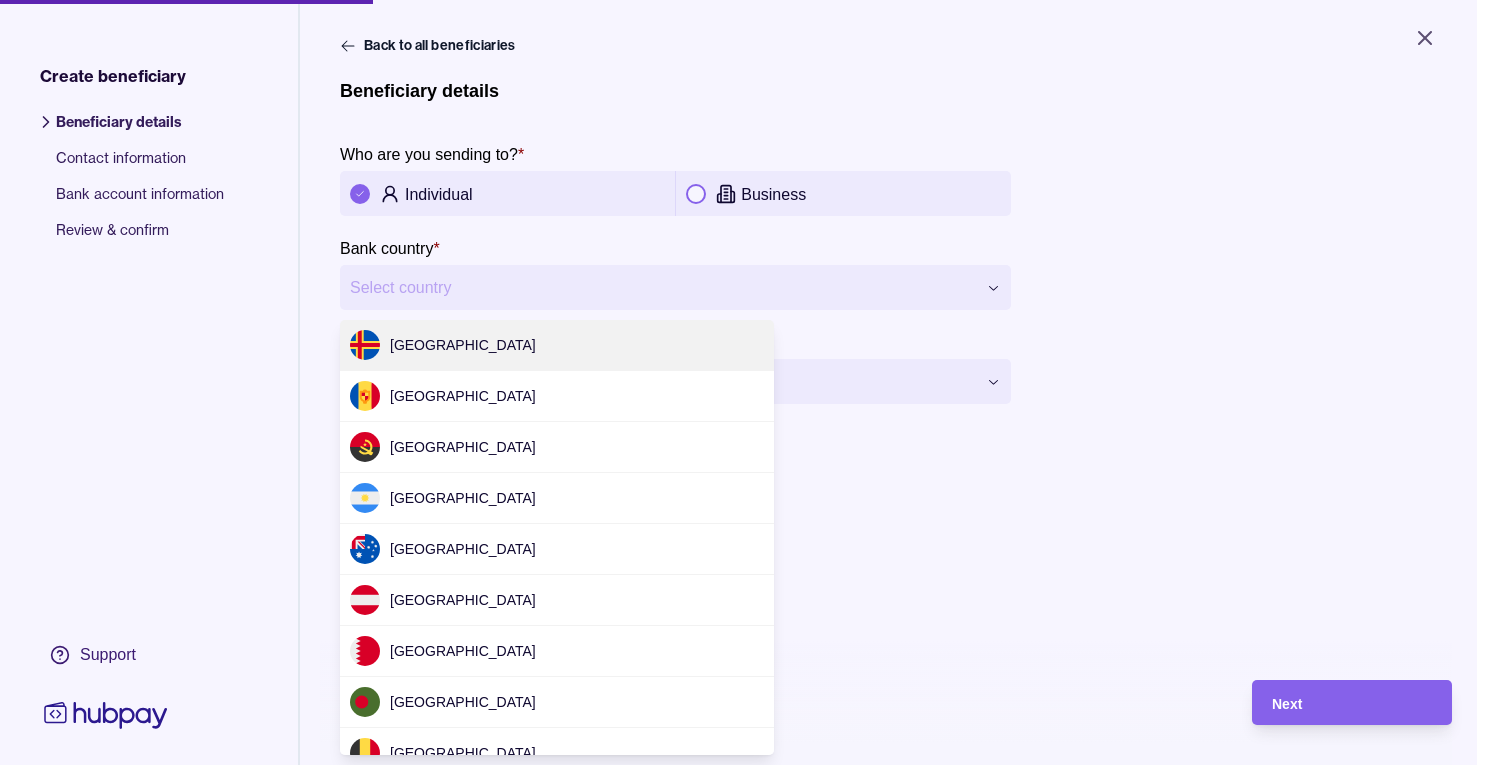 scroll, scrollTop: 4216, scrollLeft: 0, axis: vertical 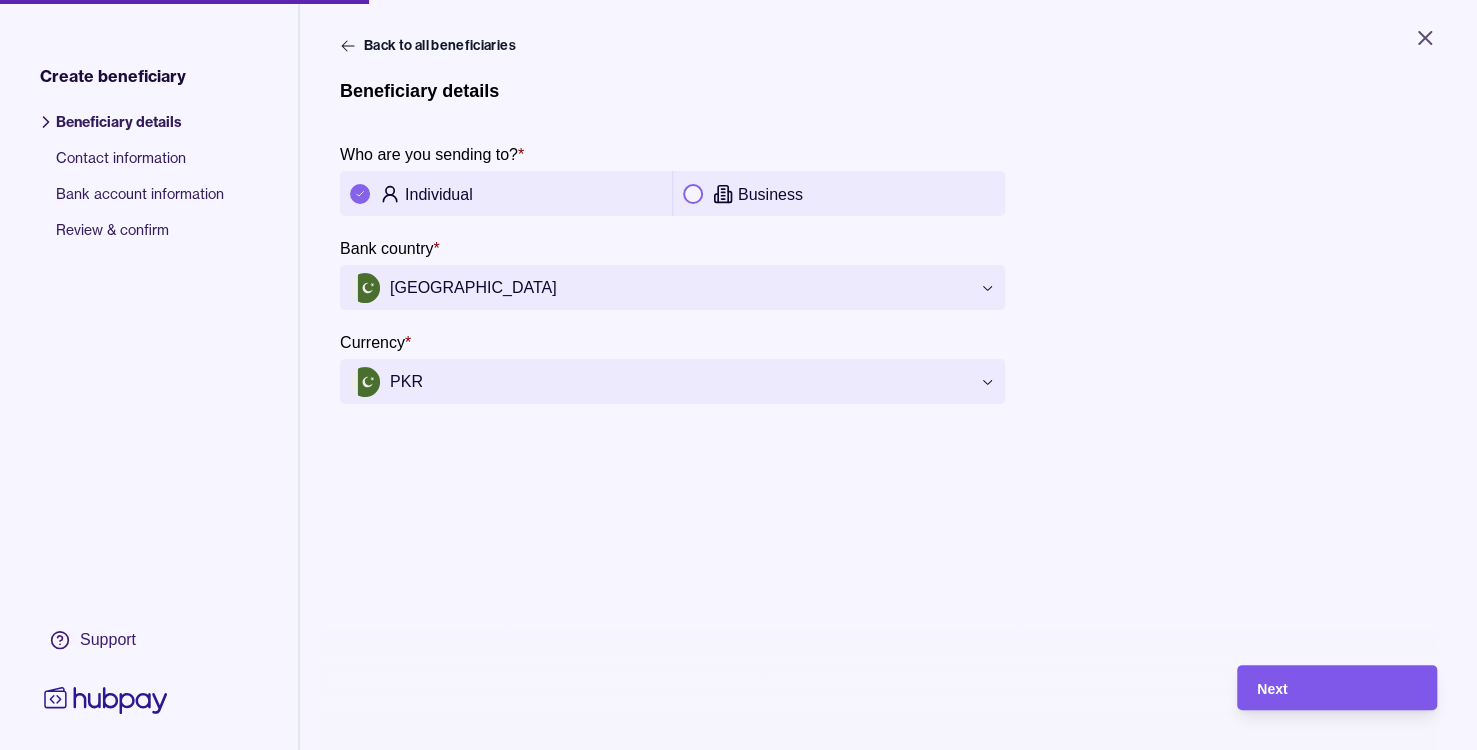 click on "Next" at bounding box center (1337, 688) 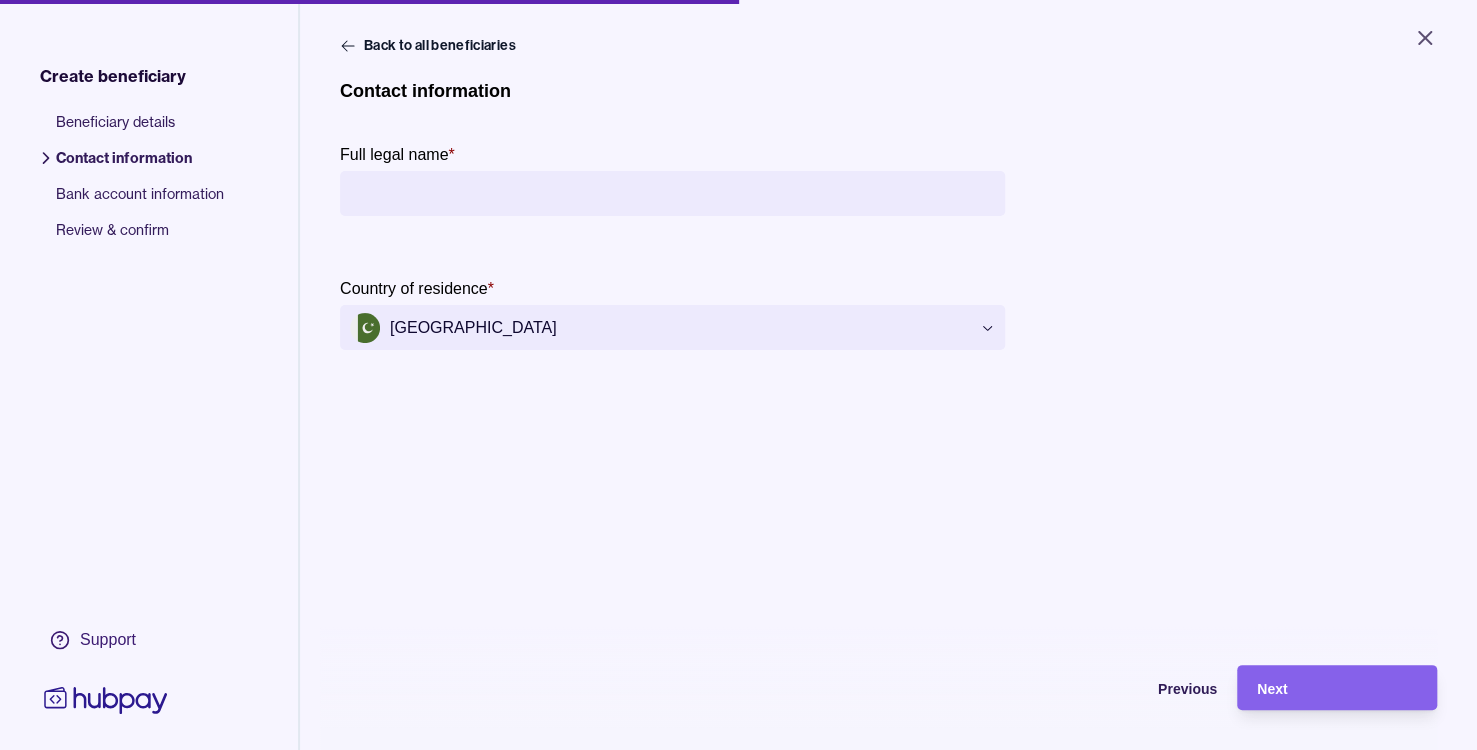 drag, startPoint x: 448, startPoint y: 191, endPoint x: 457, endPoint y: 196, distance: 10.29563 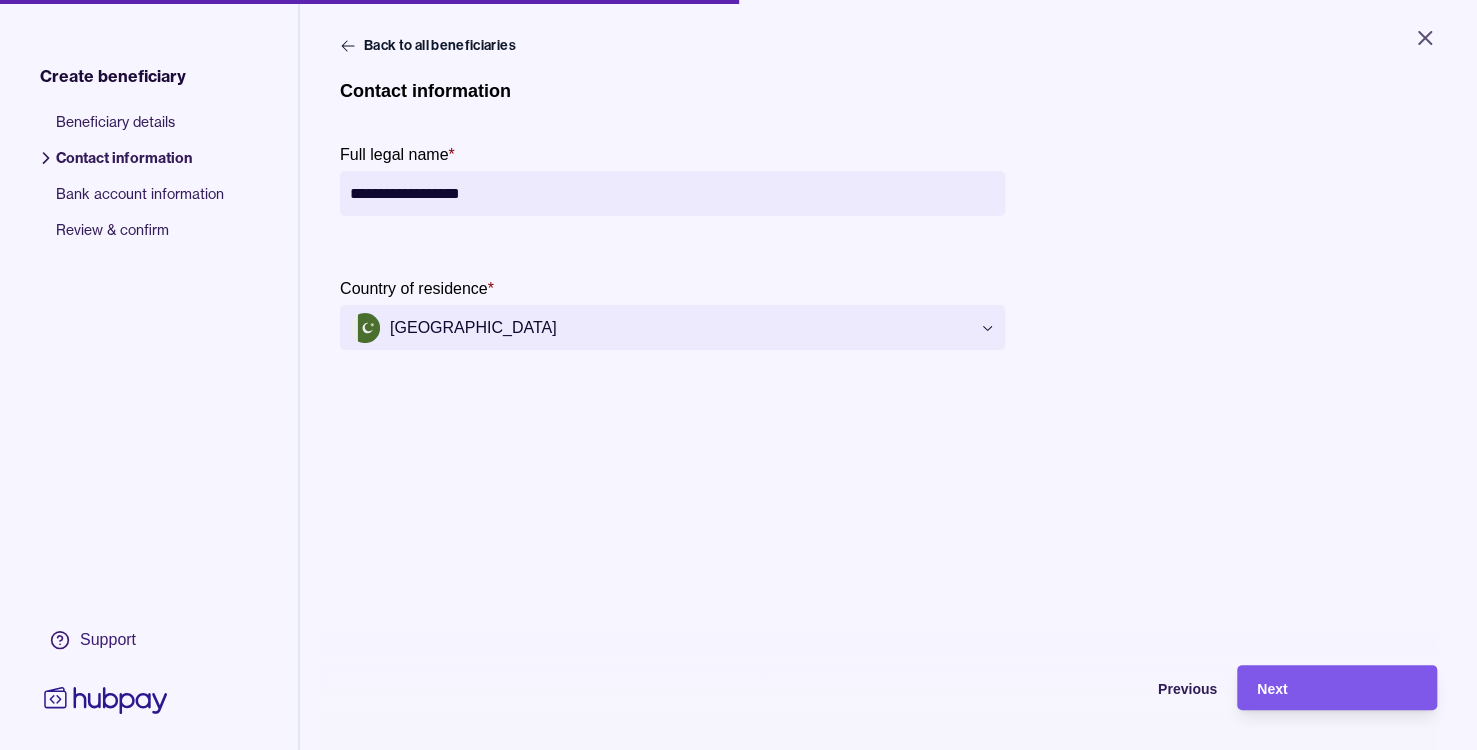 type on "**********" 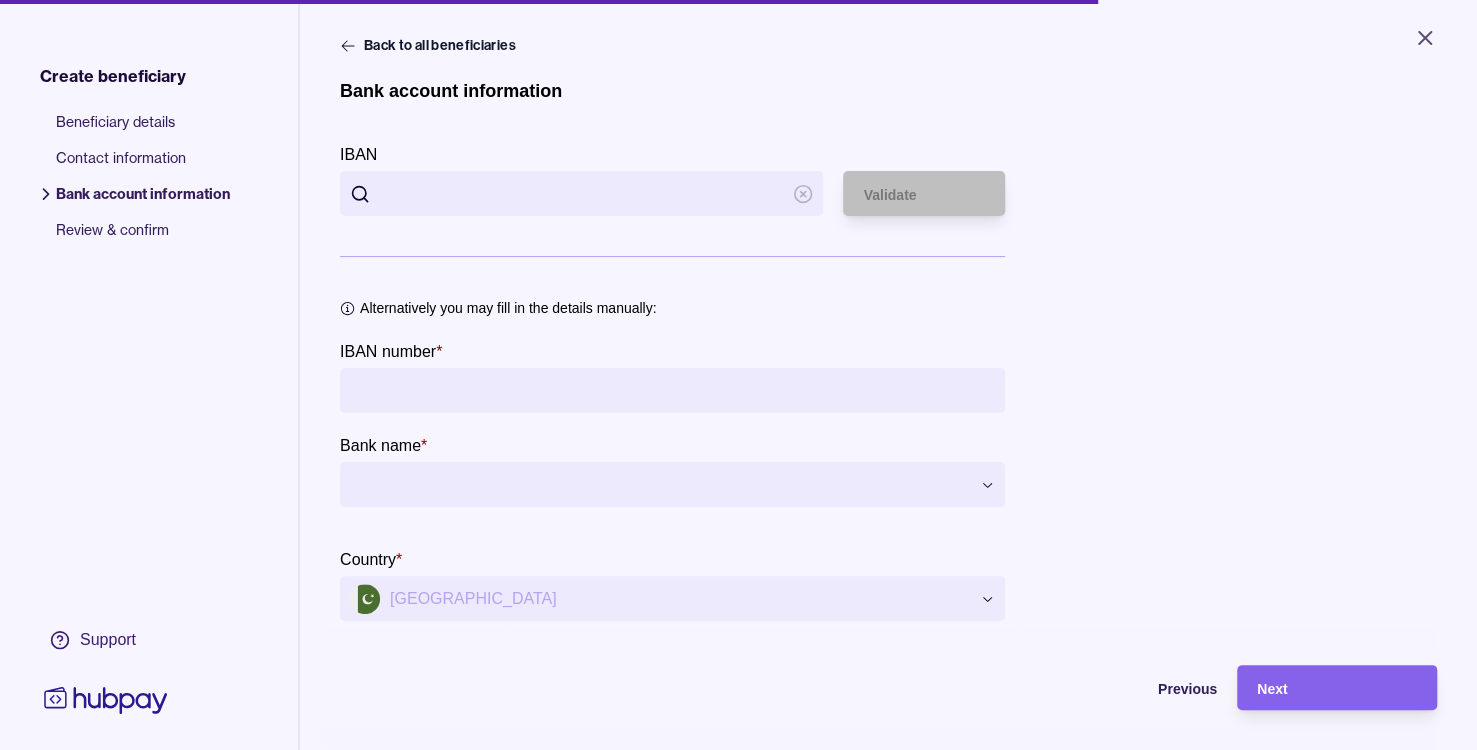 type 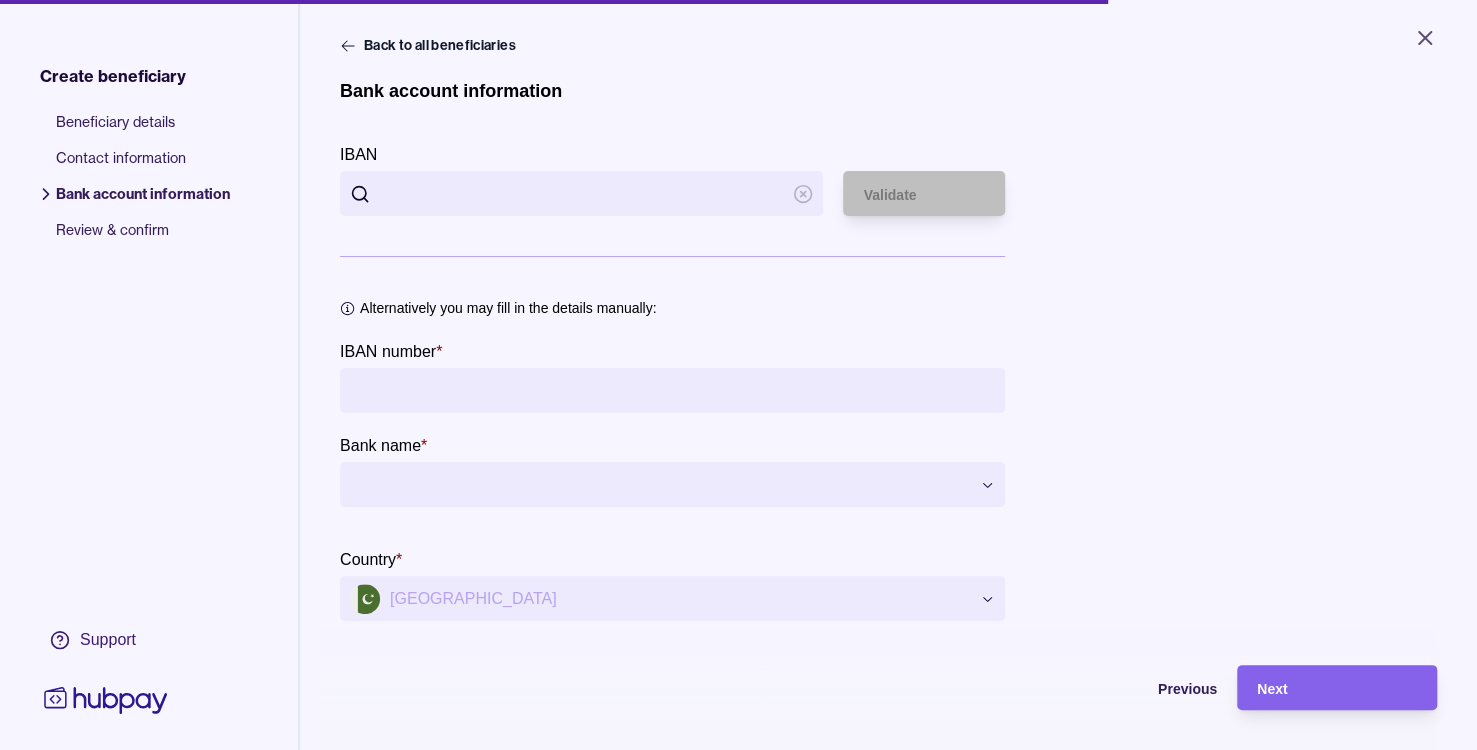 click on "IBAN" at bounding box center [581, 193] 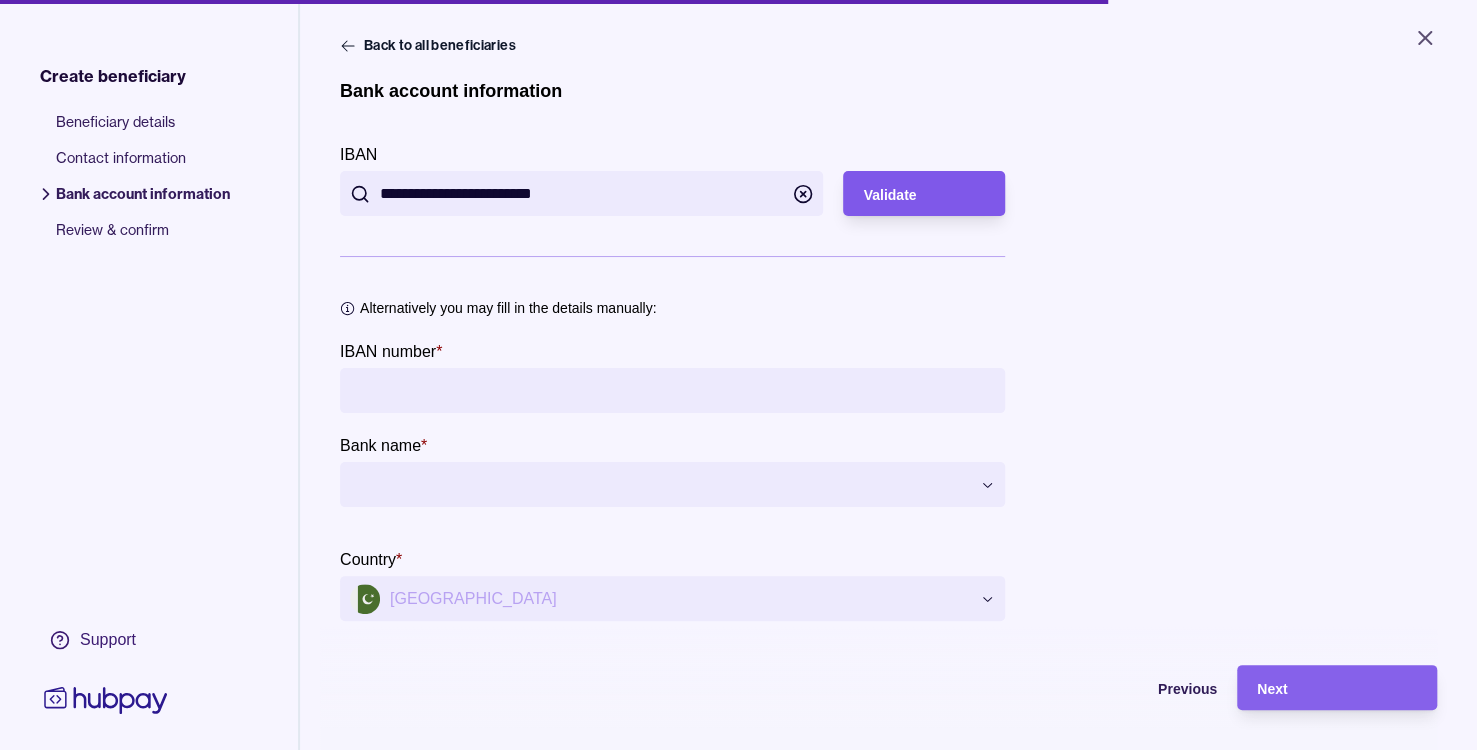 type on "**********" 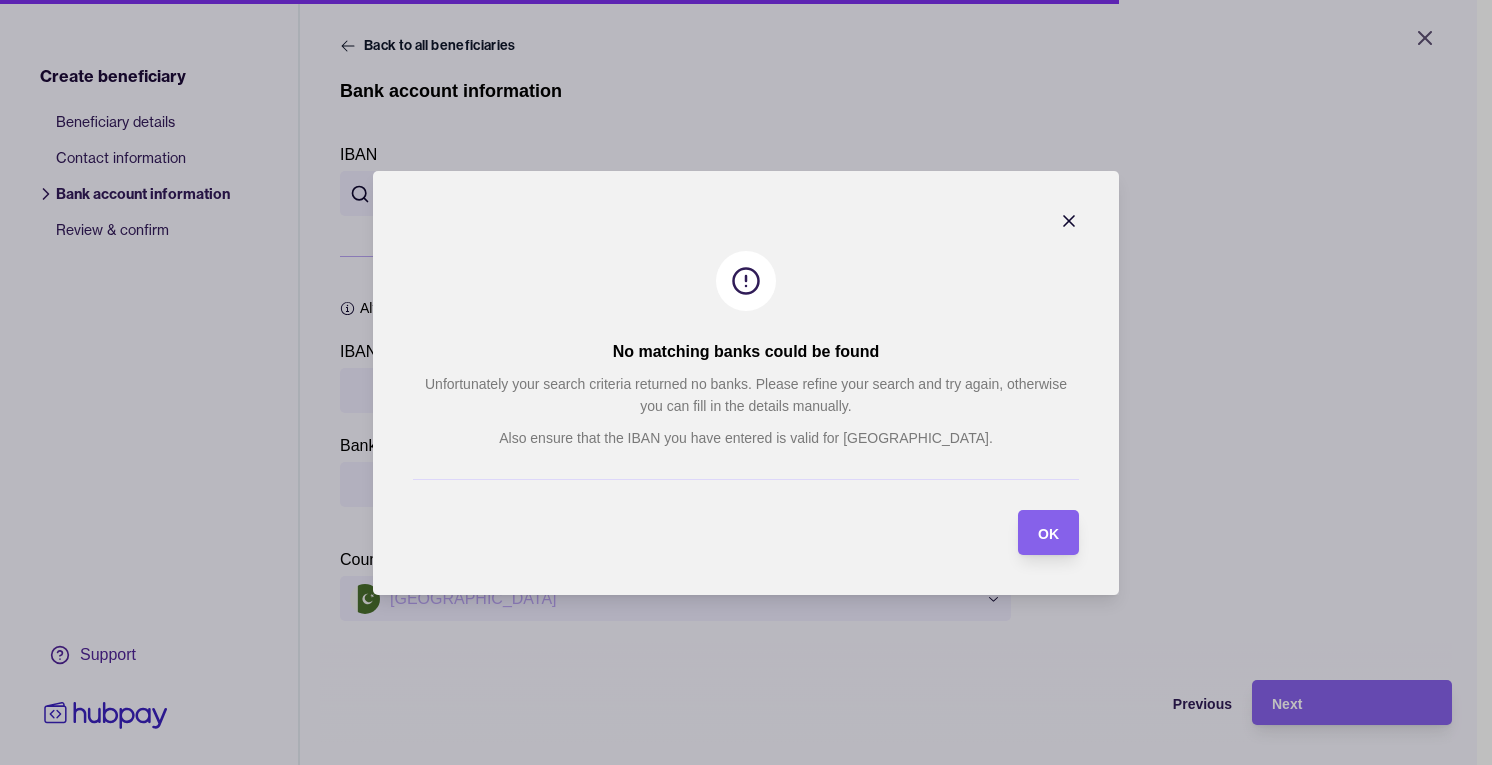 click 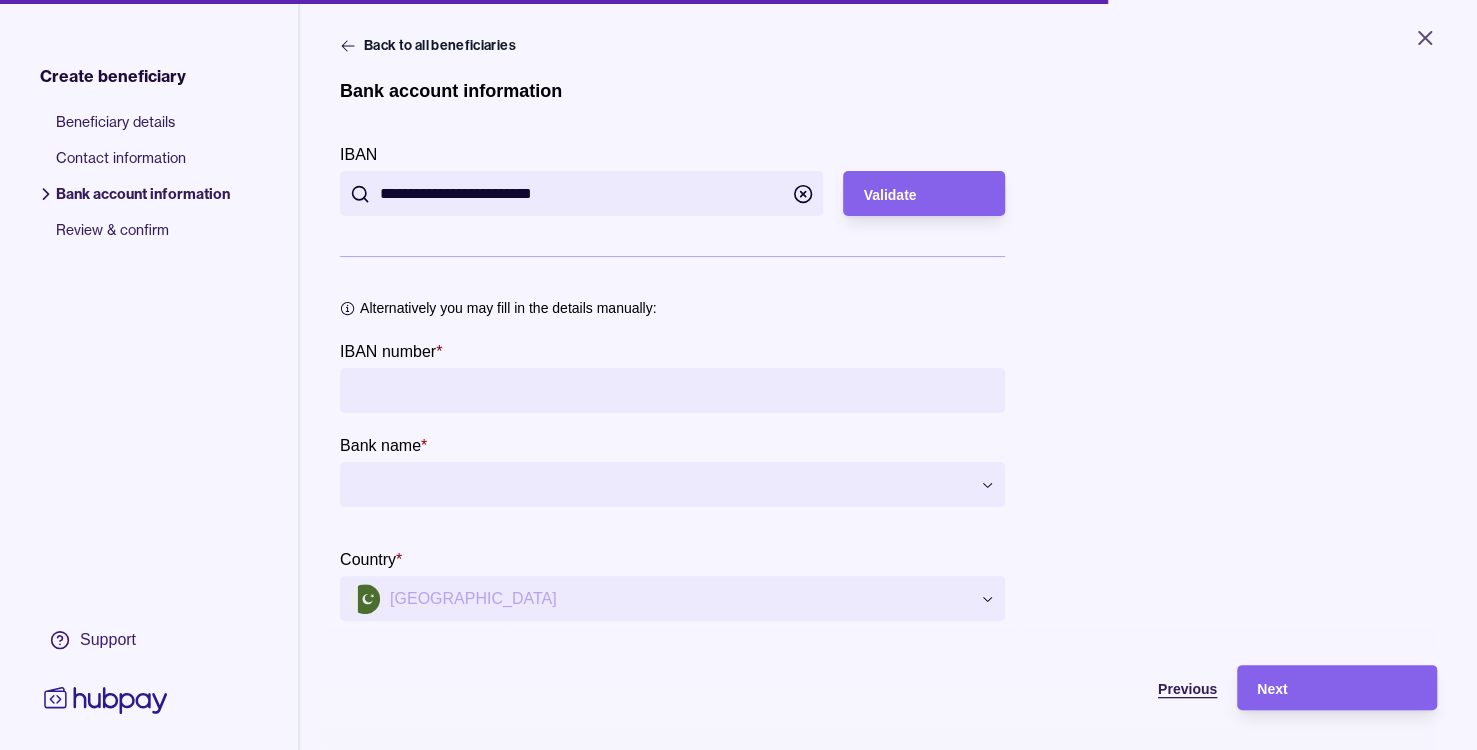 click on "Previous" at bounding box center (1187, 689) 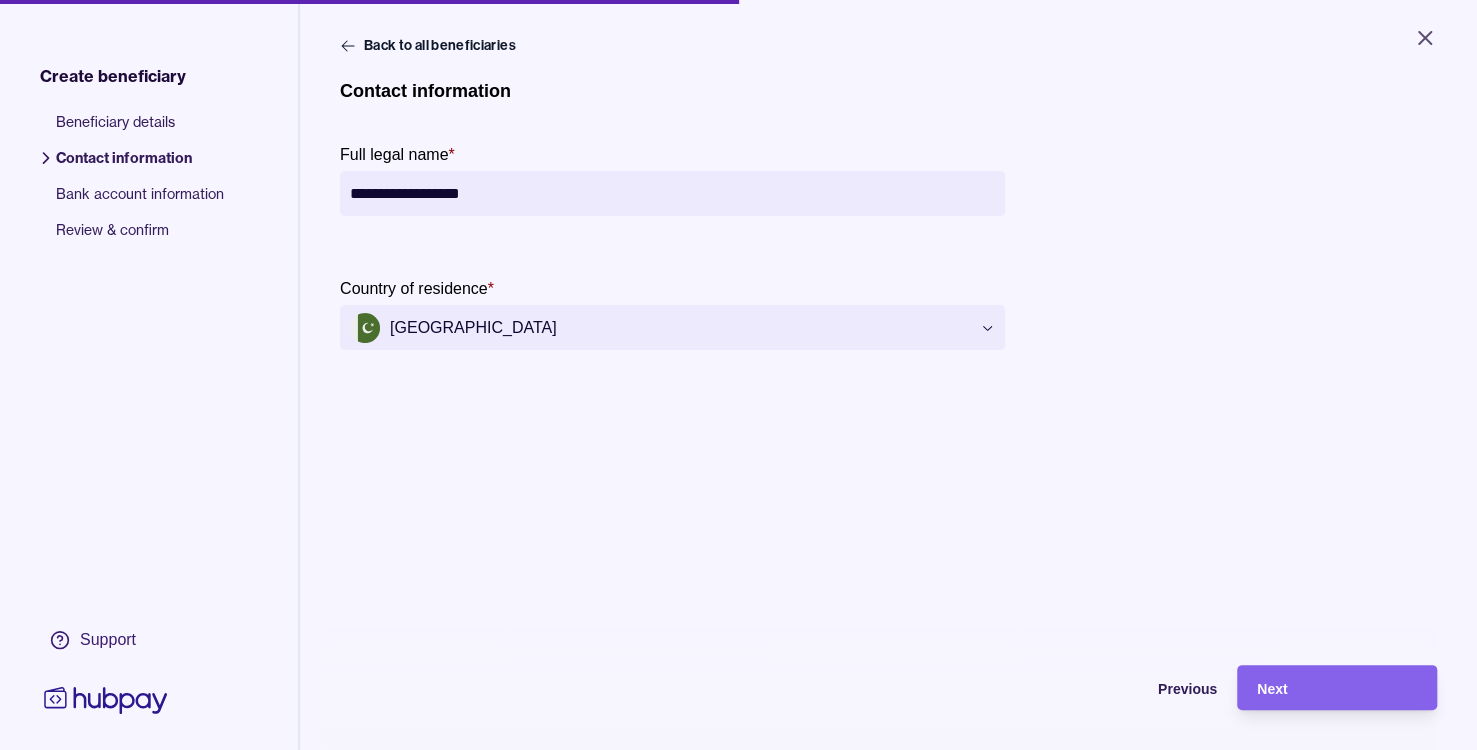type 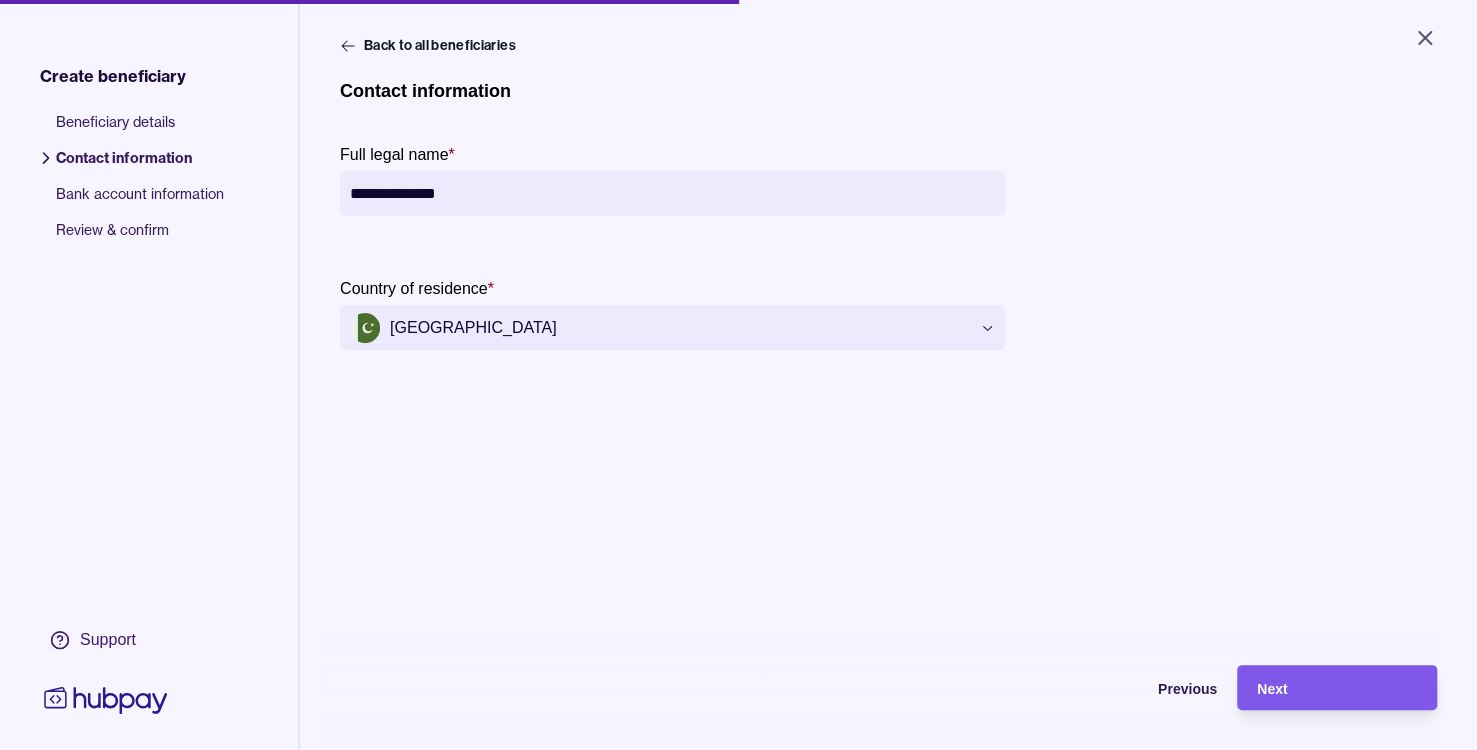 type on "**********" 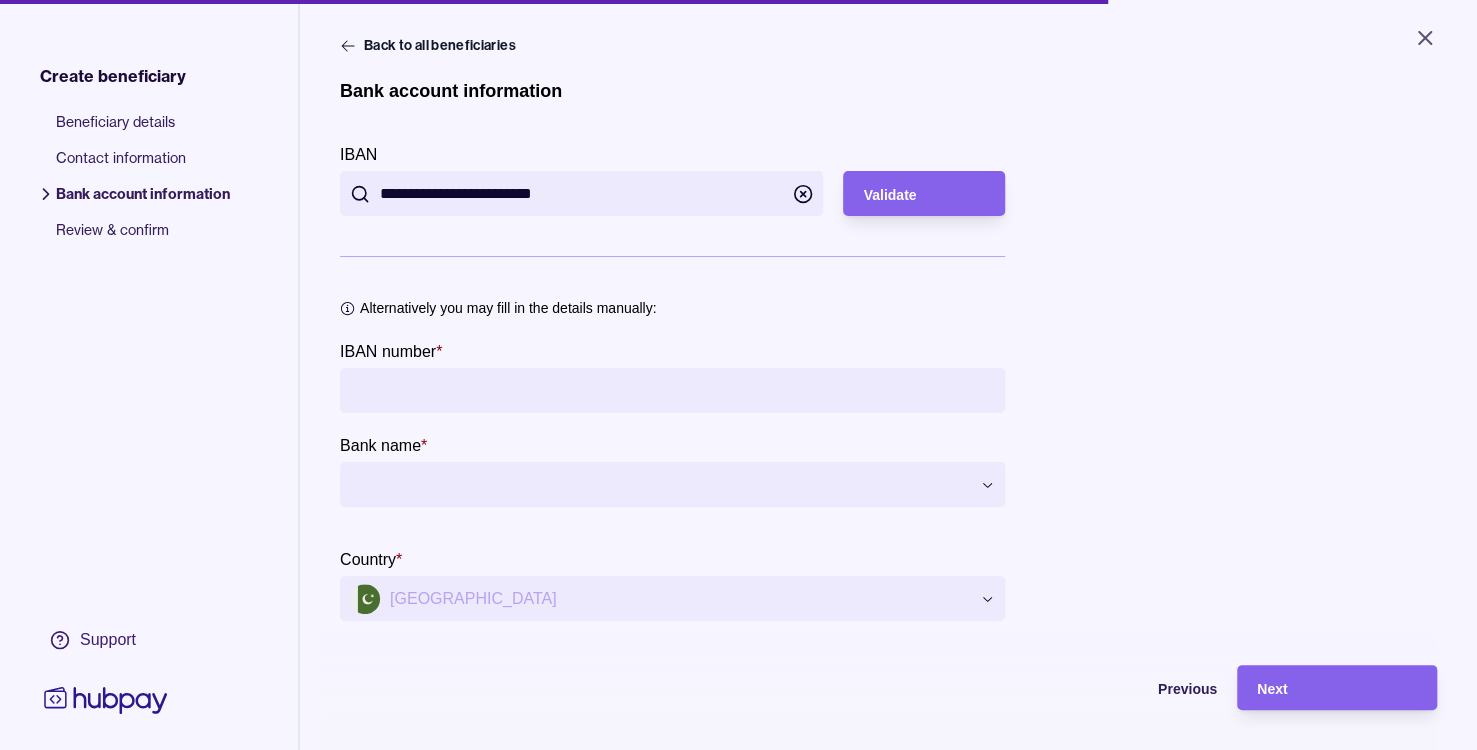 drag, startPoint x: 622, startPoint y: 204, endPoint x: 321, endPoint y: 193, distance: 301.20093 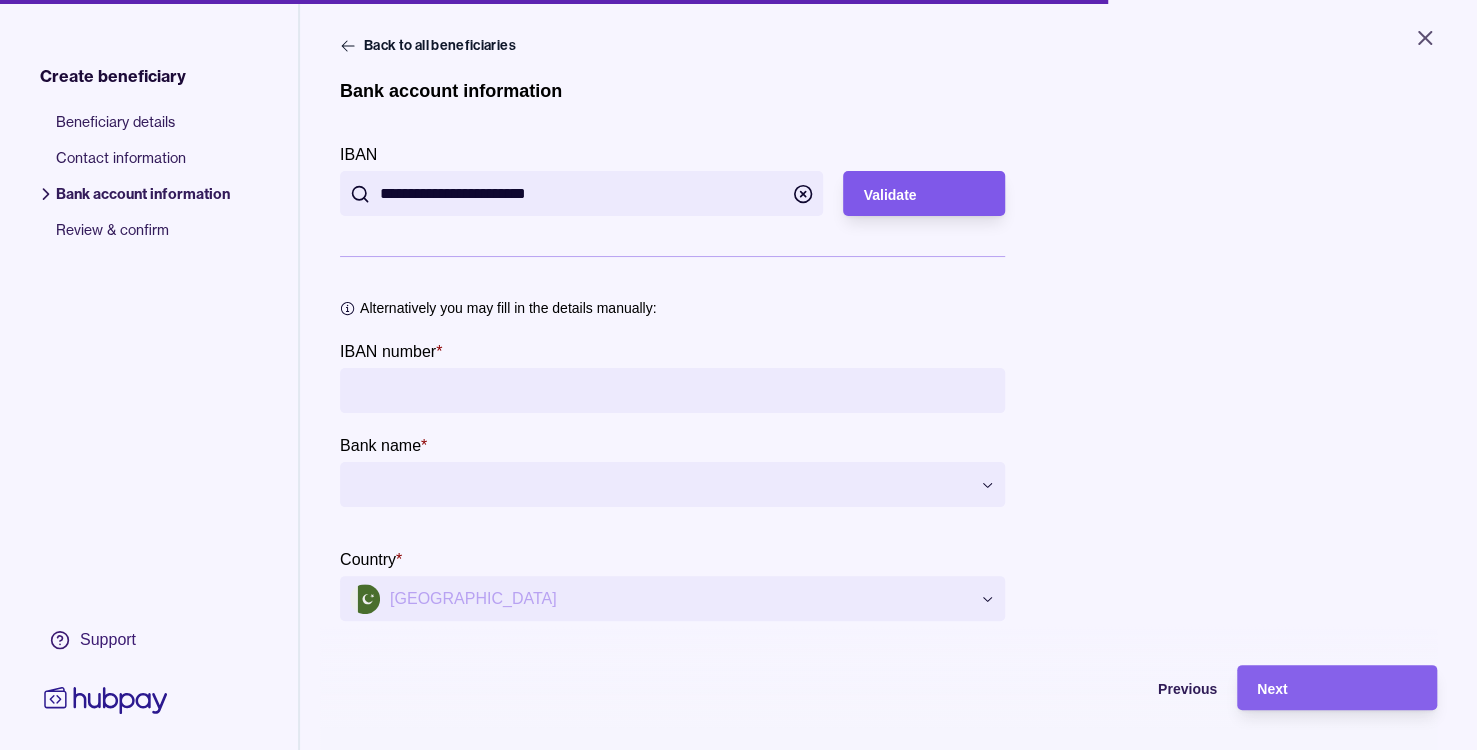 type on "**********" 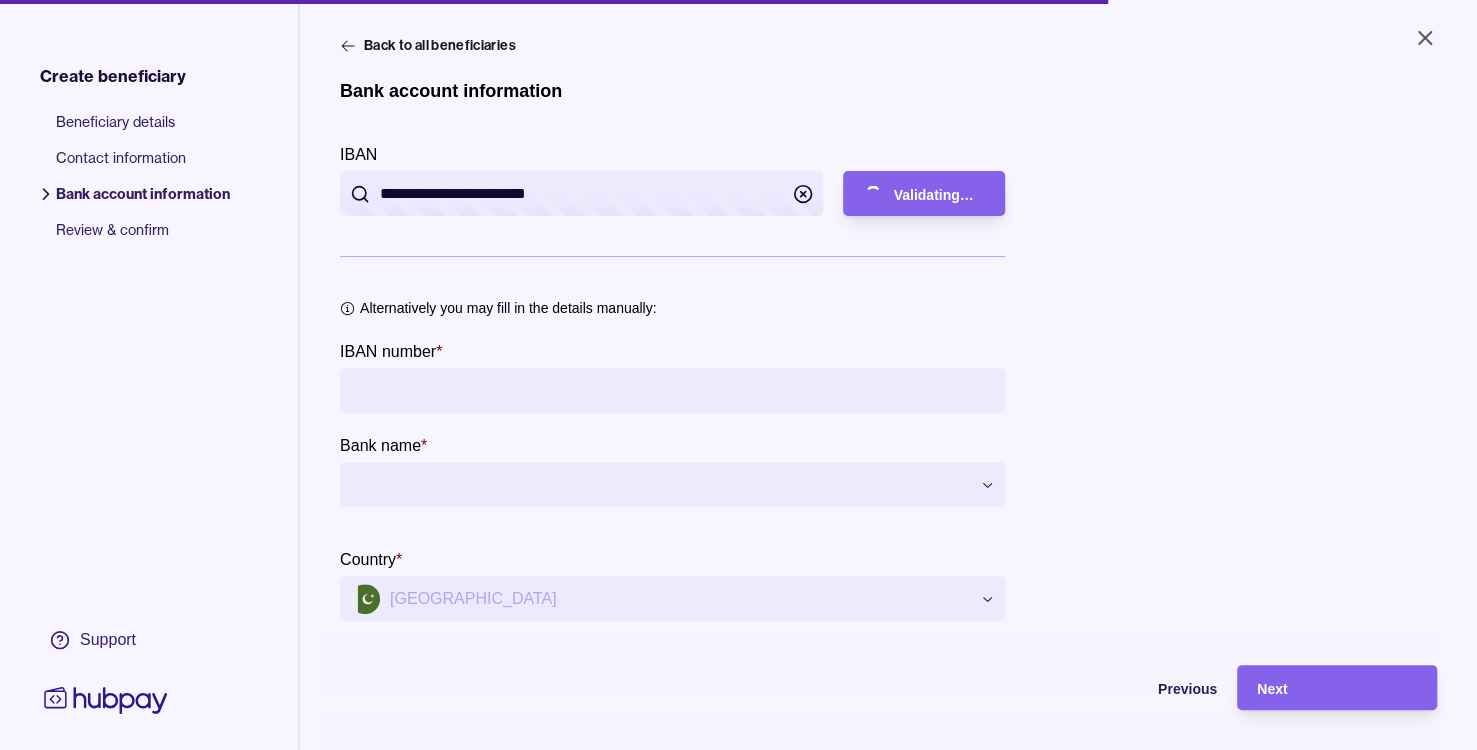 type on "**********" 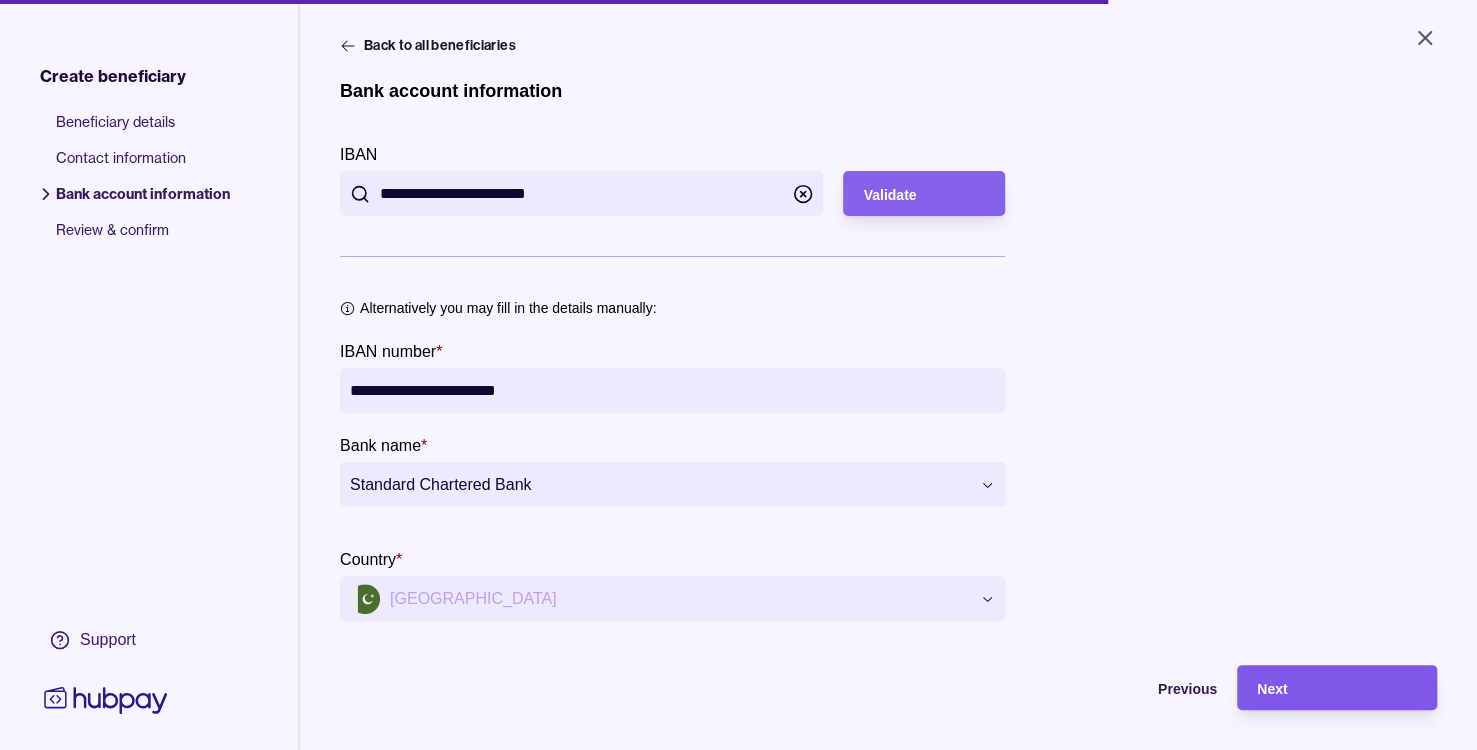 click on "Next" at bounding box center [1272, 689] 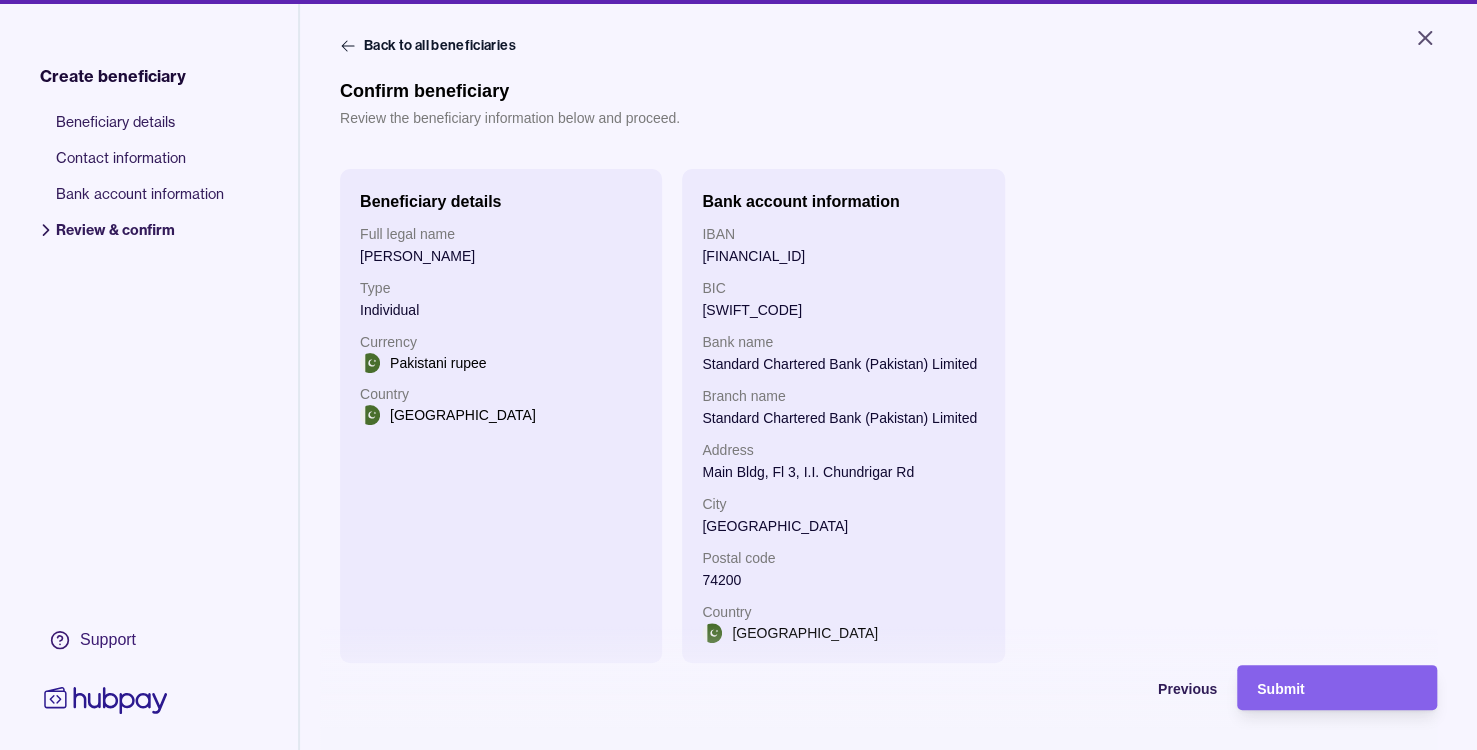 click on "Submit" at bounding box center [1280, 689] 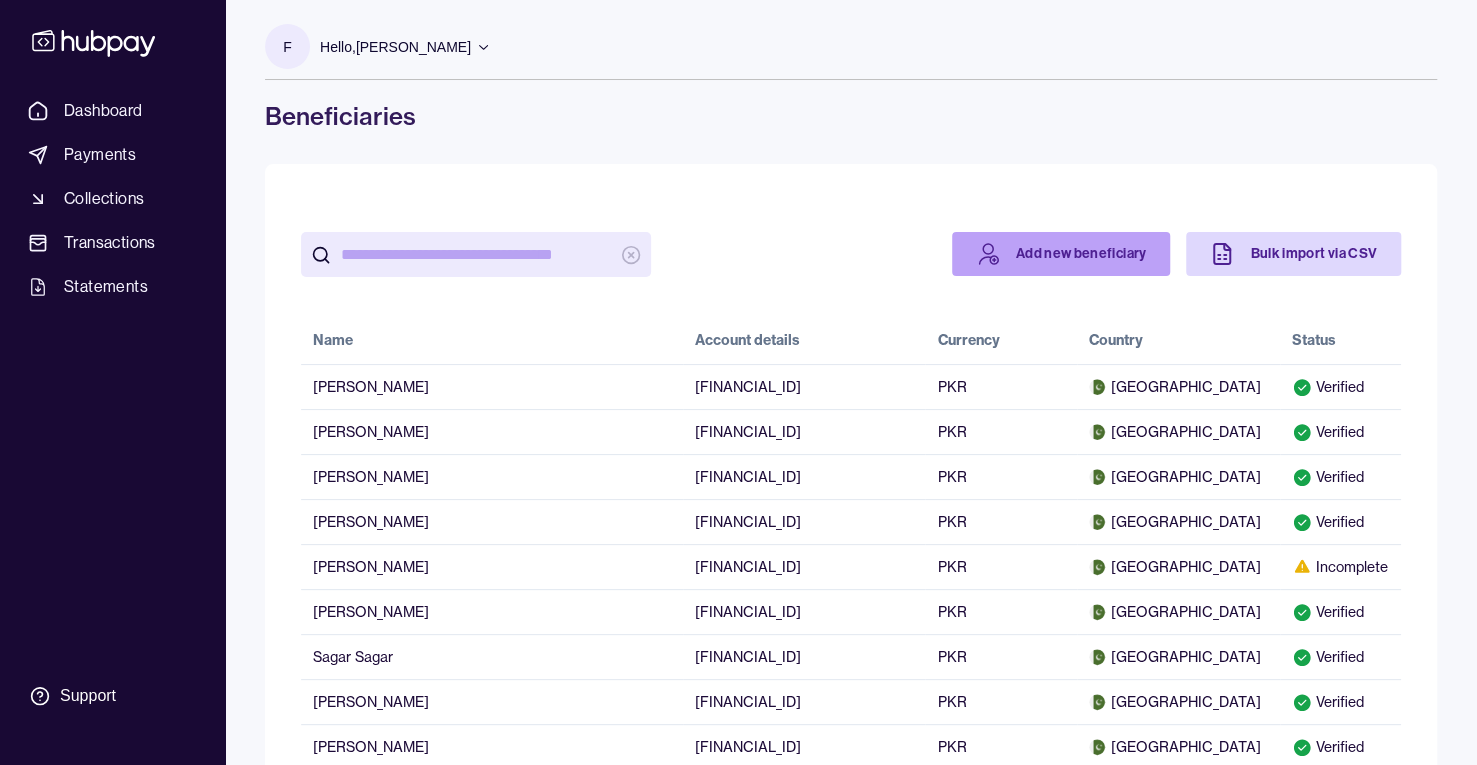 click on "Add new beneficiary" at bounding box center (1061, 254) 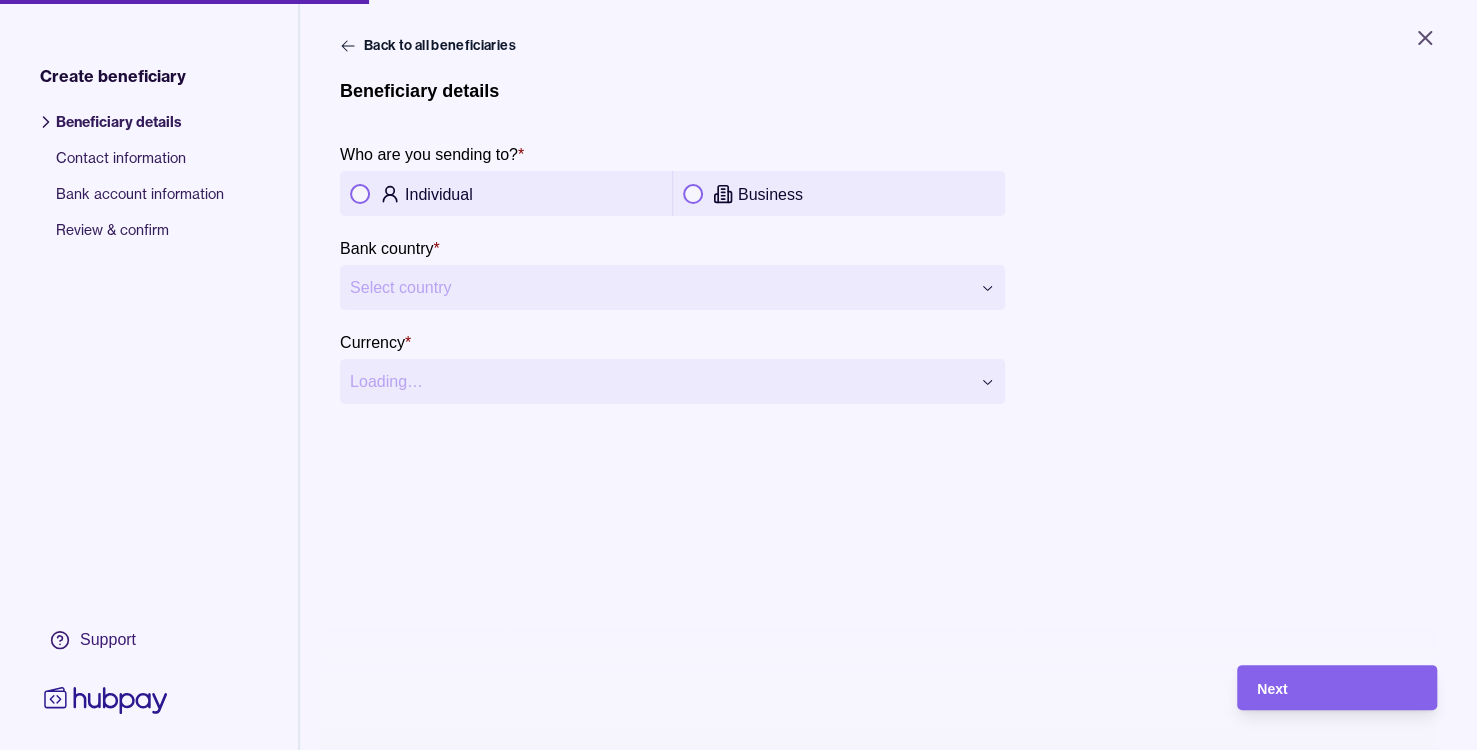 click at bounding box center (360, 194) 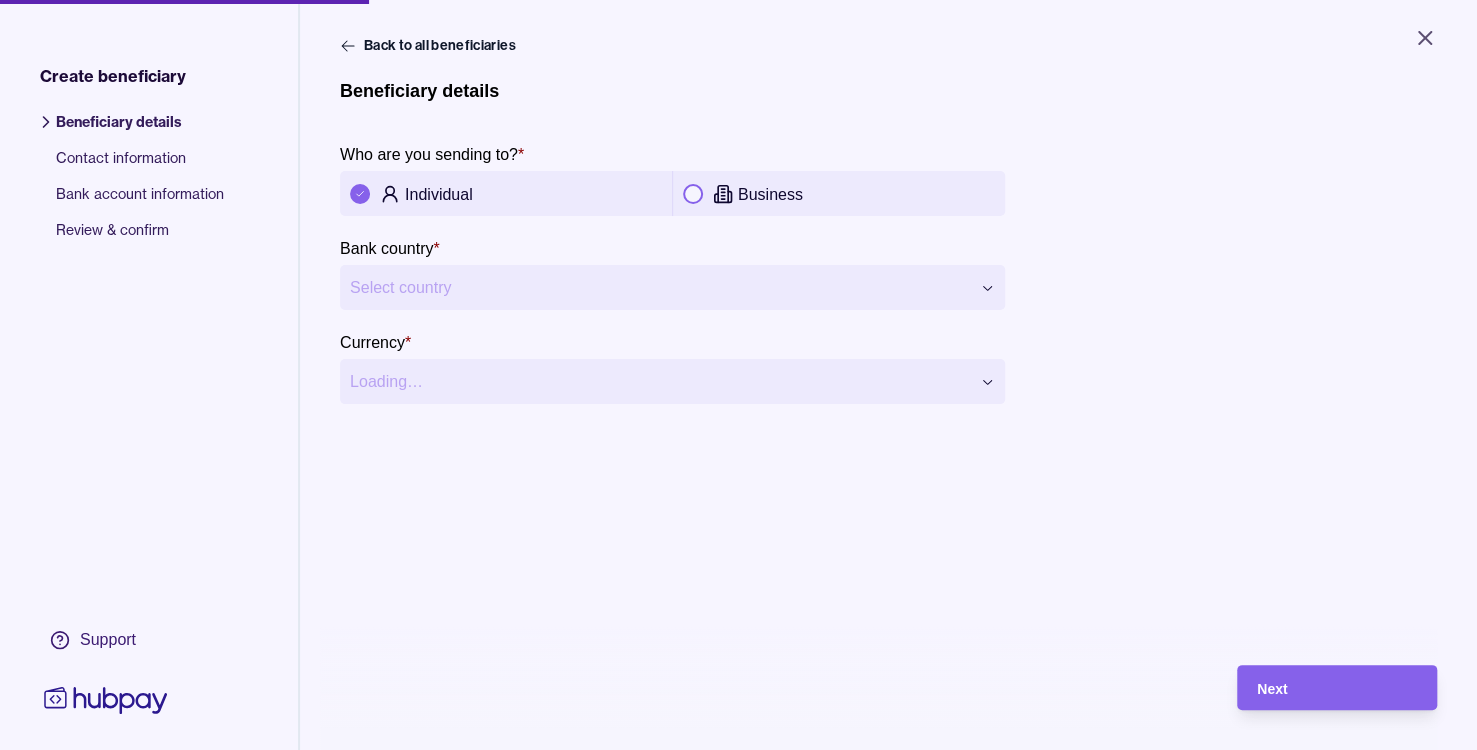 click on "**********" at bounding box center [738, 375] 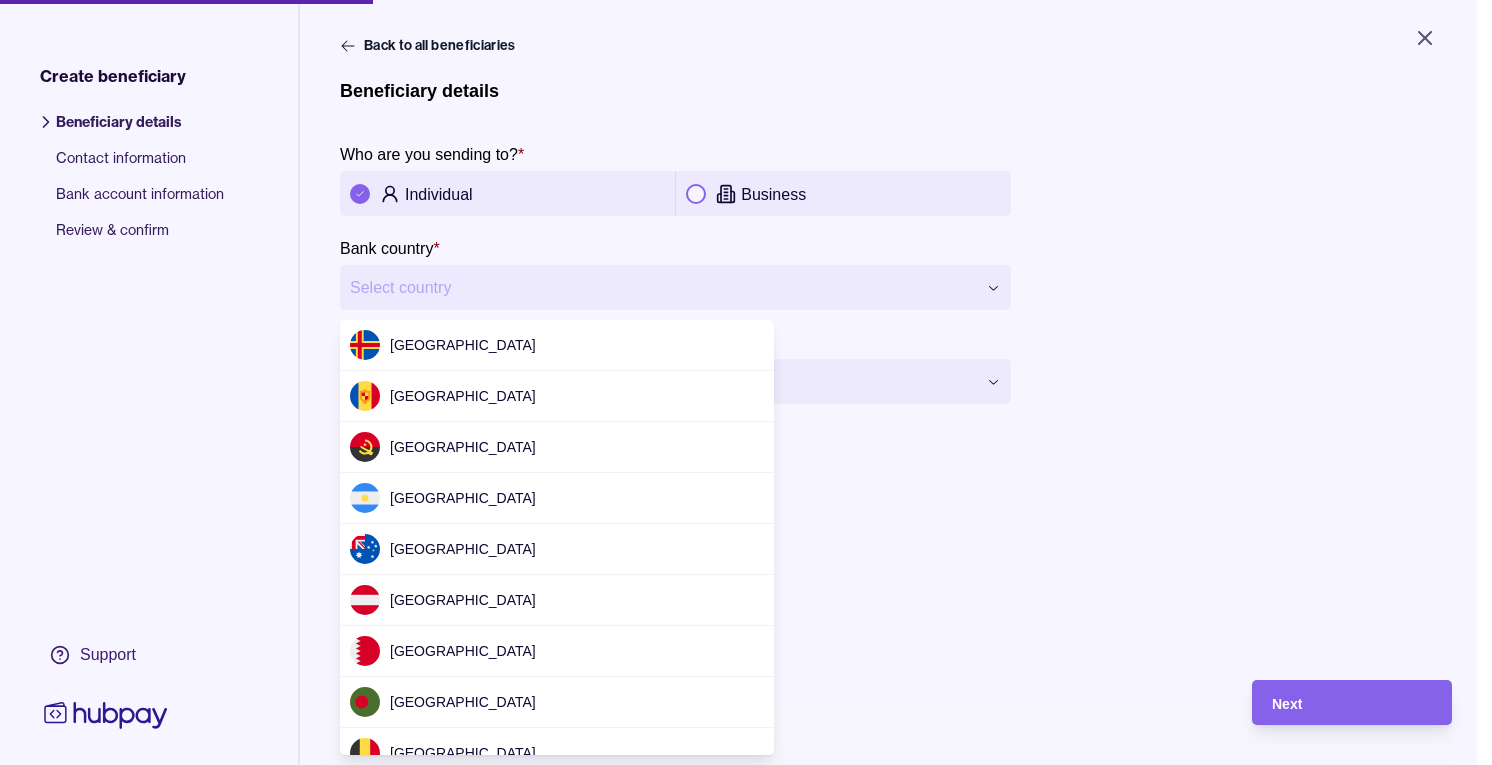 scroll, scrollTop: 4216, scrollLeft: 0, axis: vertical 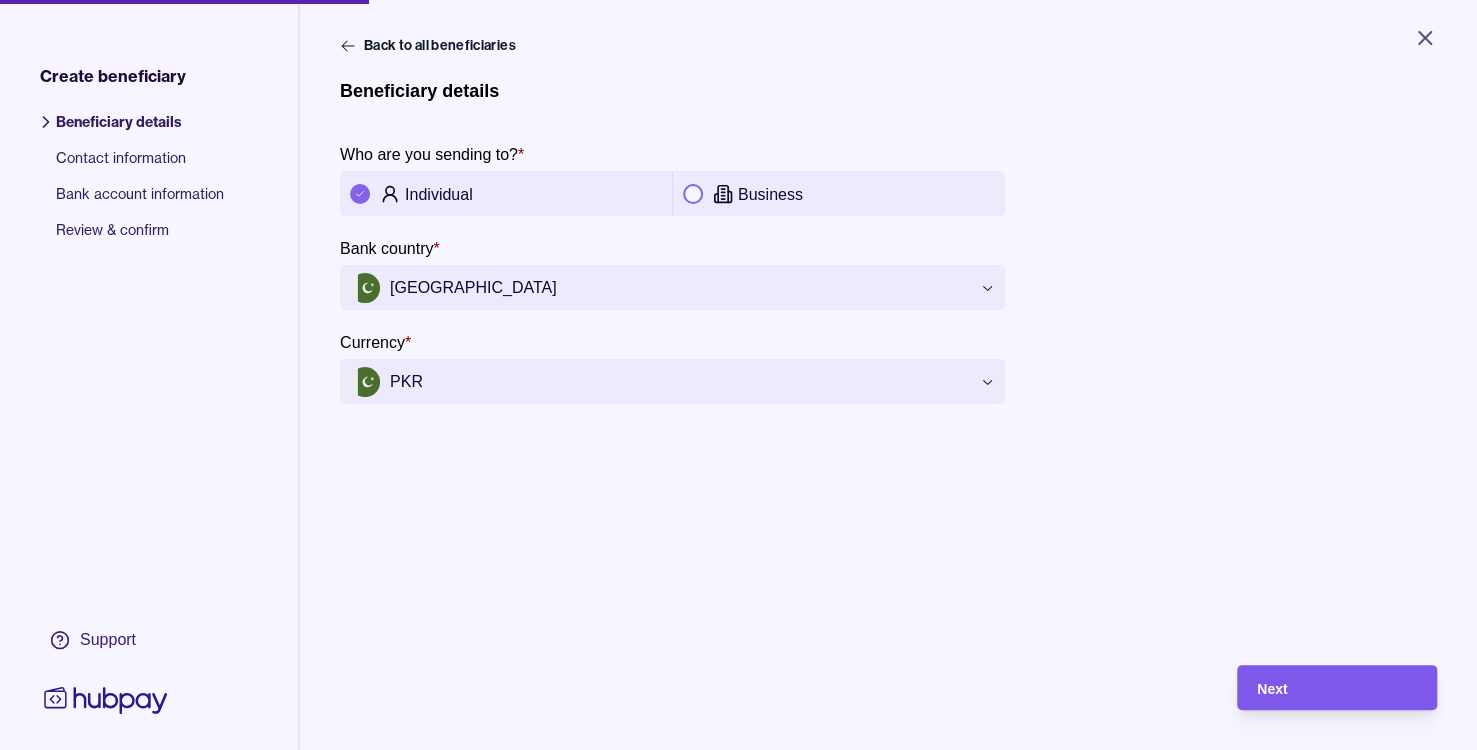 click on "Next" at bounding box center [1337, 688] 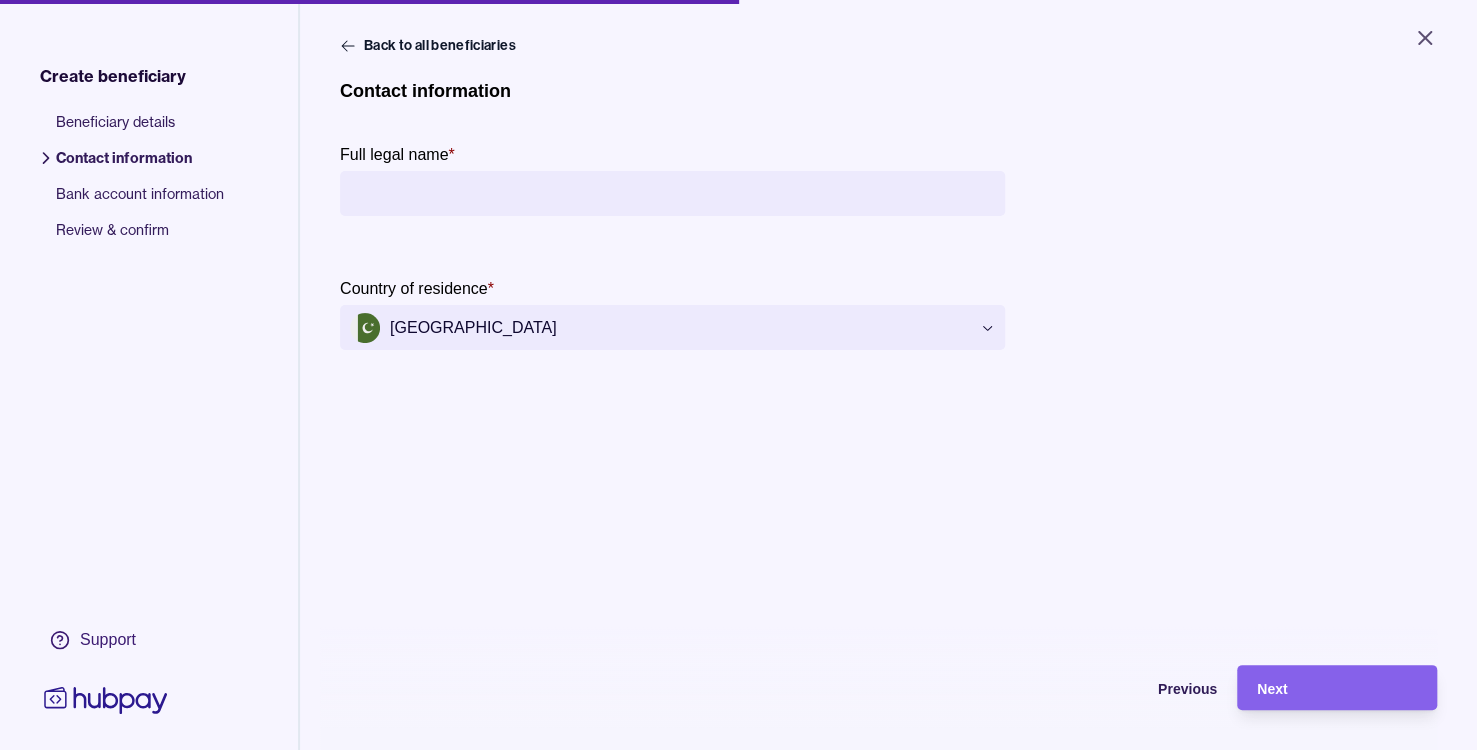 click on "Full legal name  *" at bounding box center (672, 193) 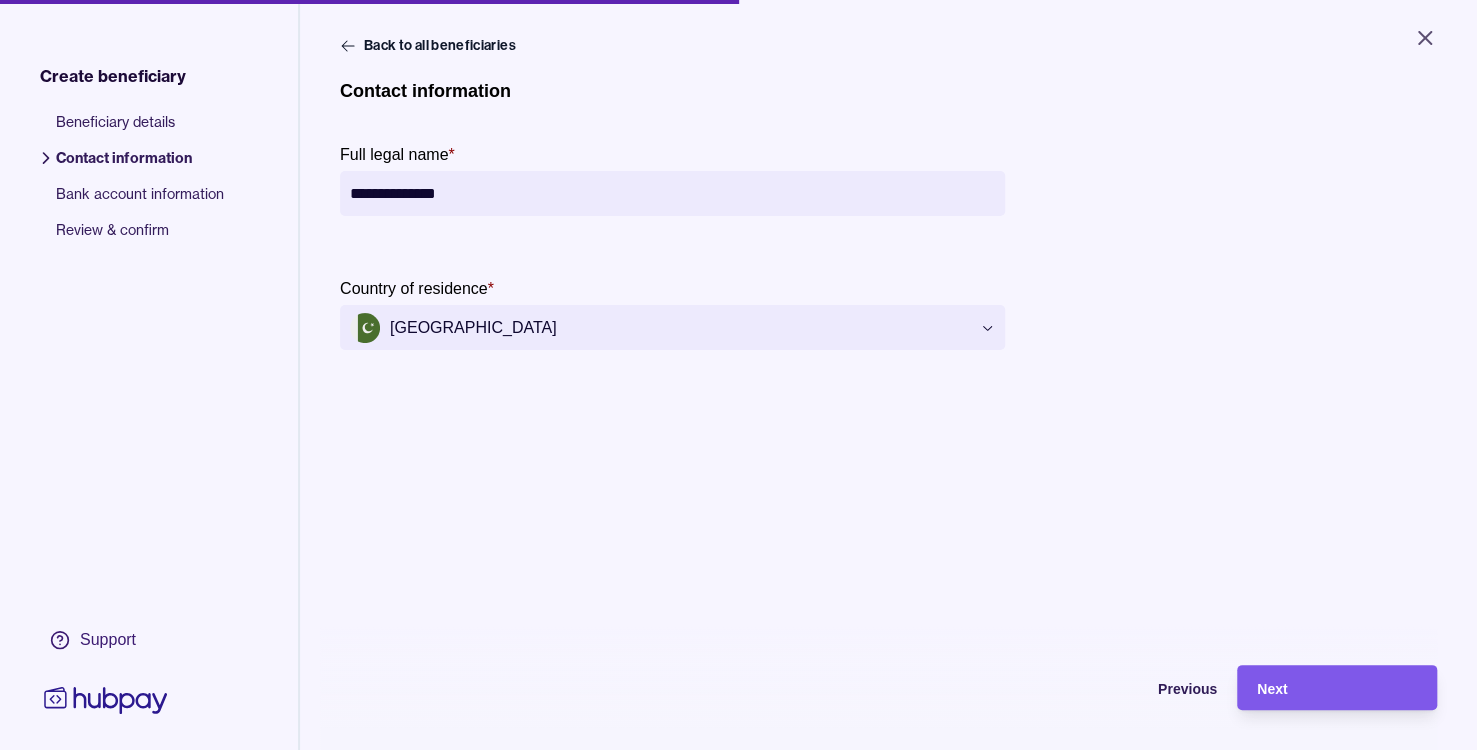 type on "**********" 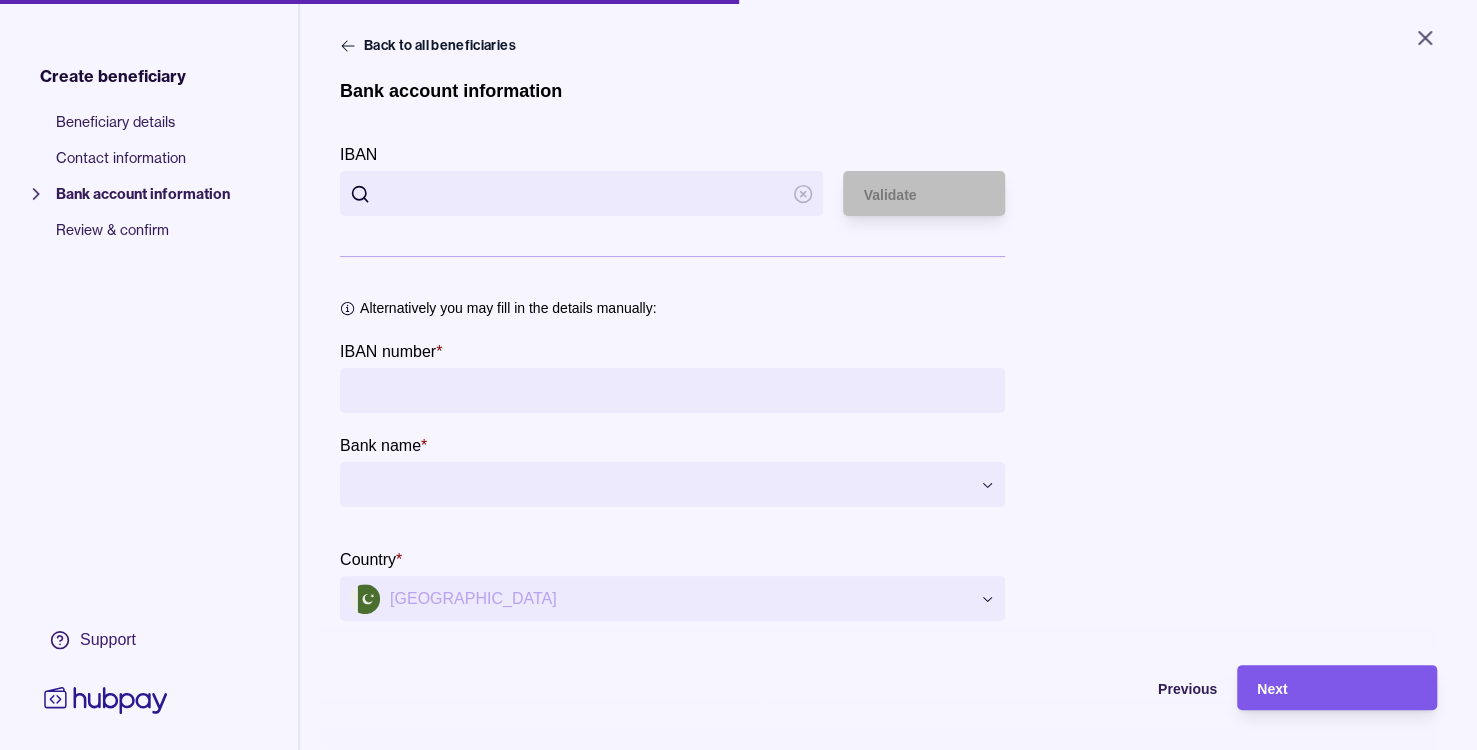 type 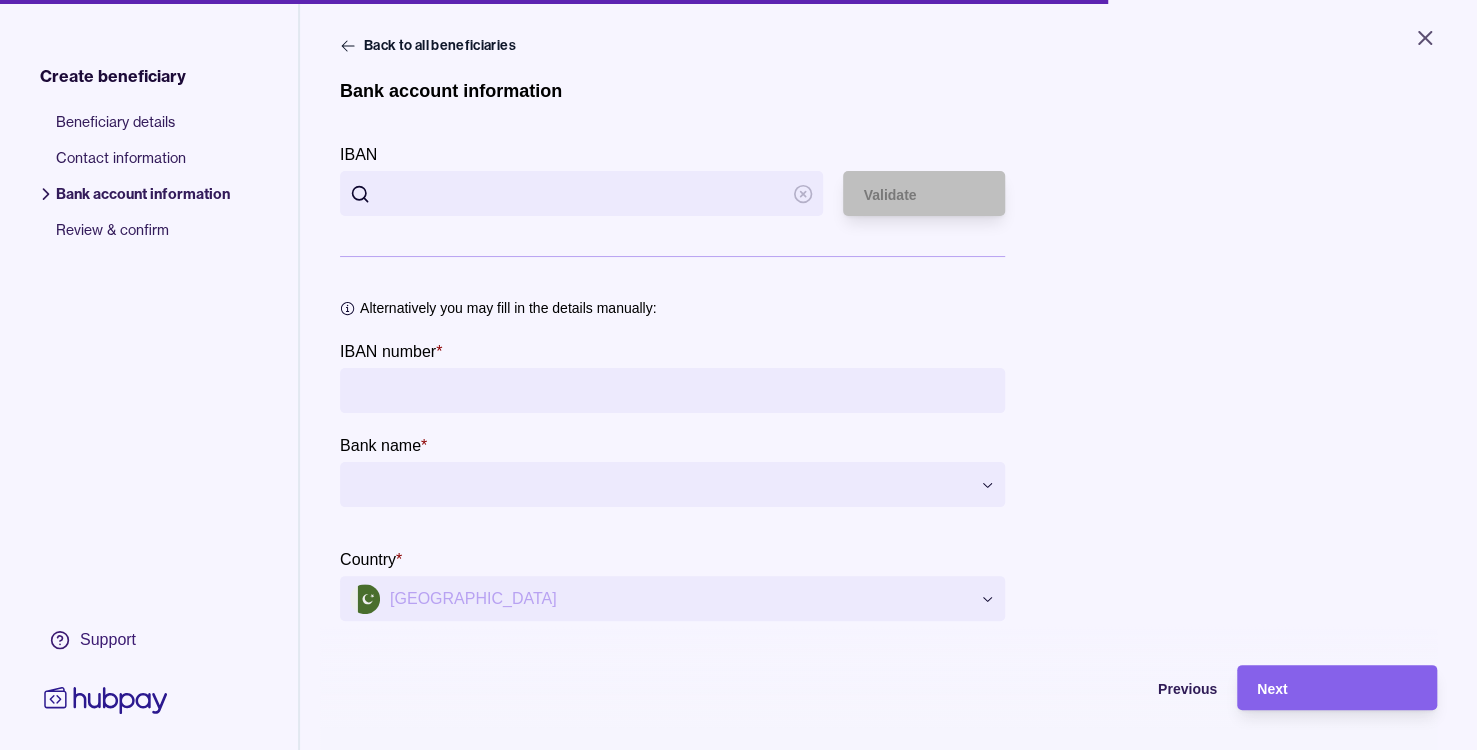 click on "IBAN number  *" at bounding box center [672, 390] 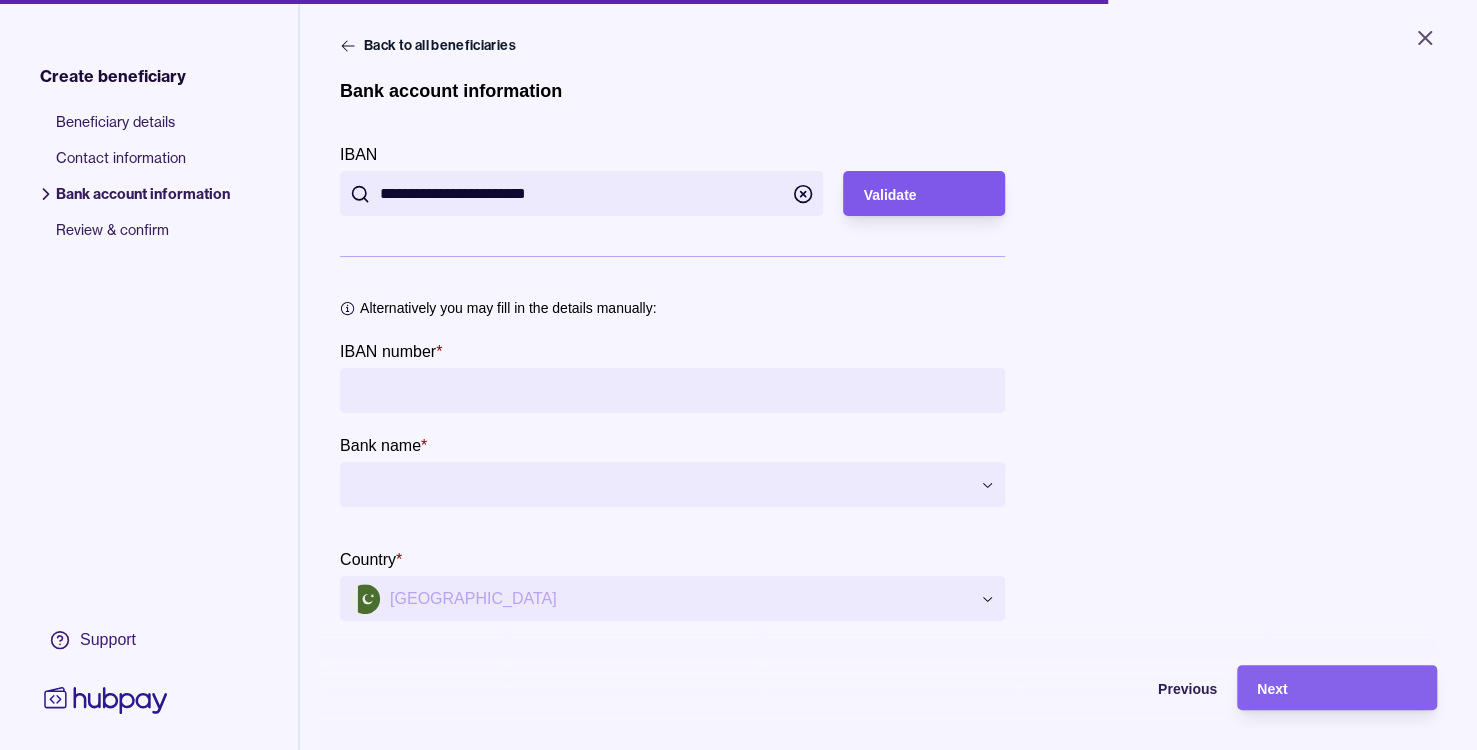 type on "**********" 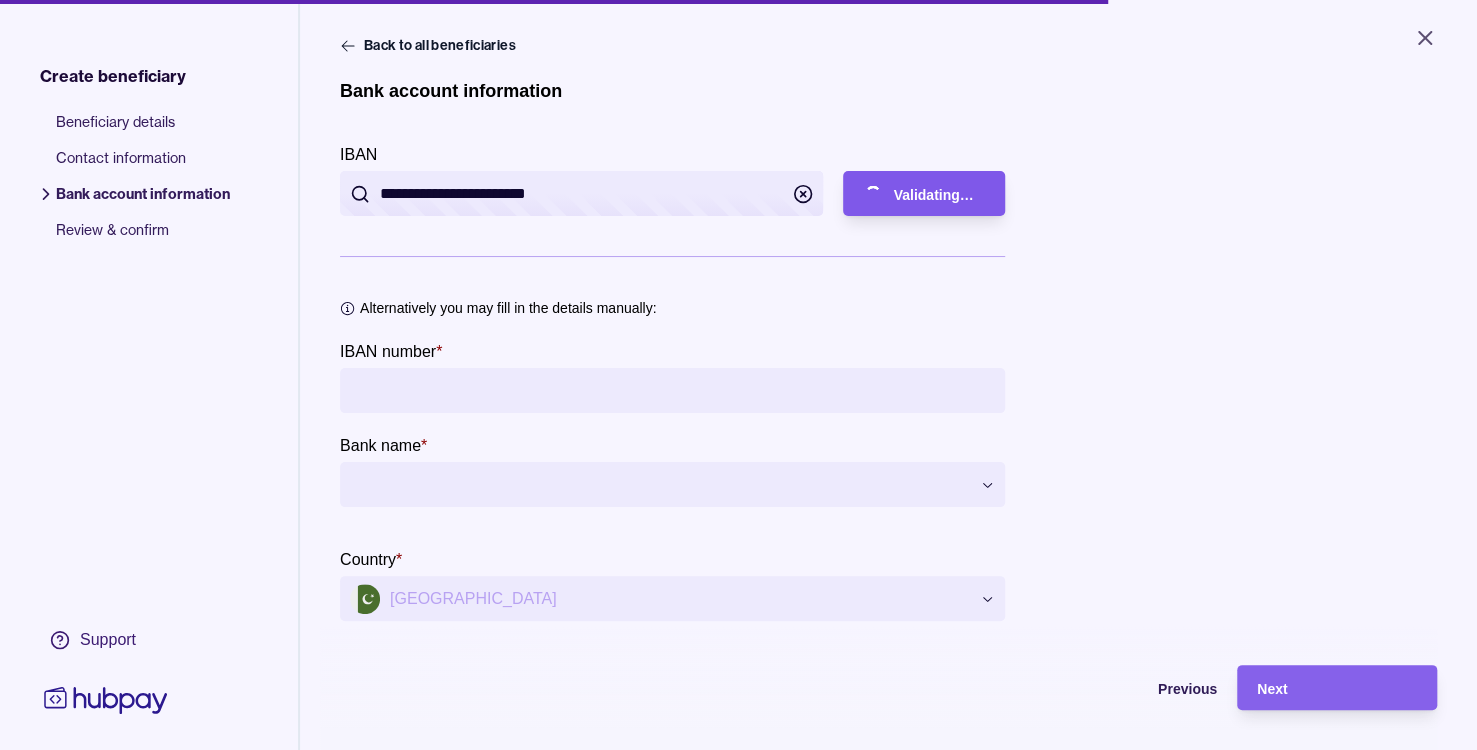 type on "**********" 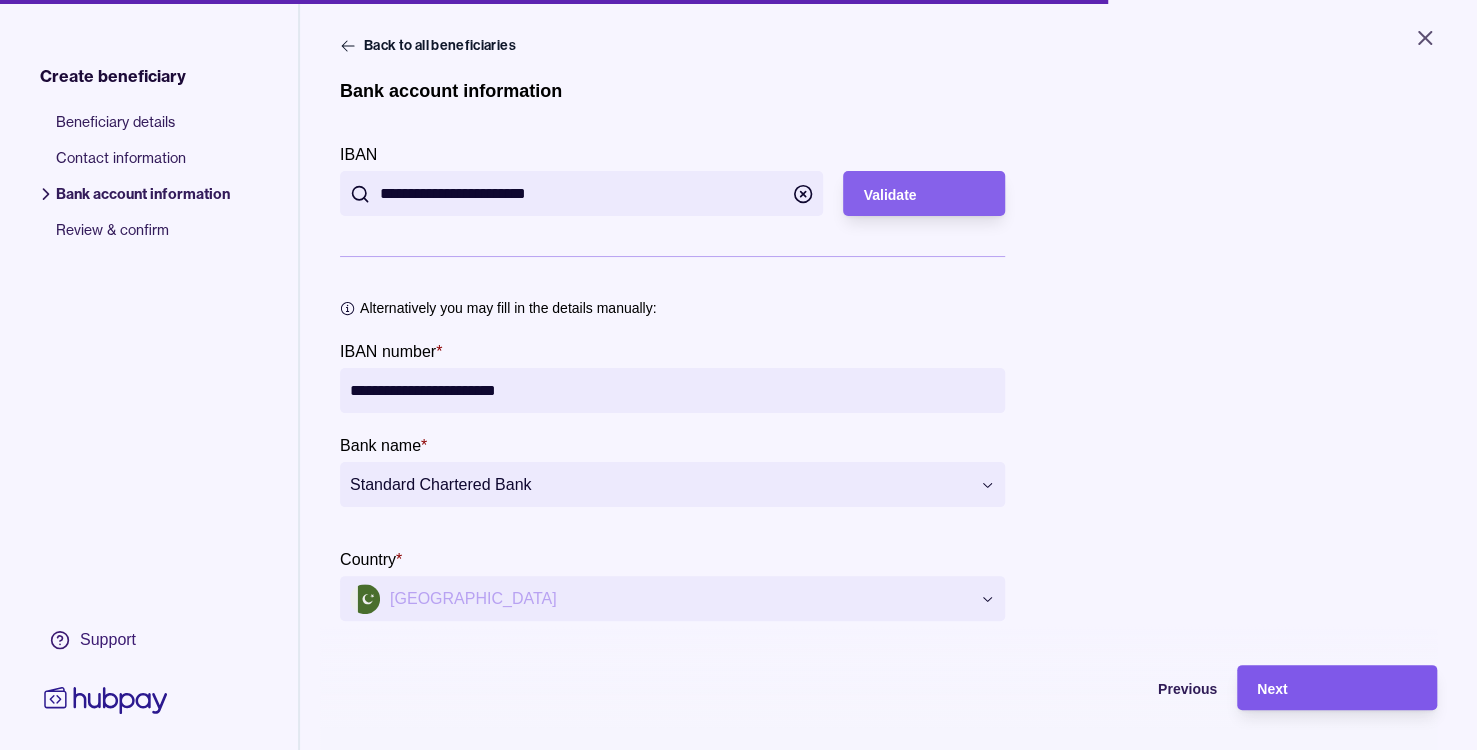 click on "Next" at bounding box center (1272, 689) 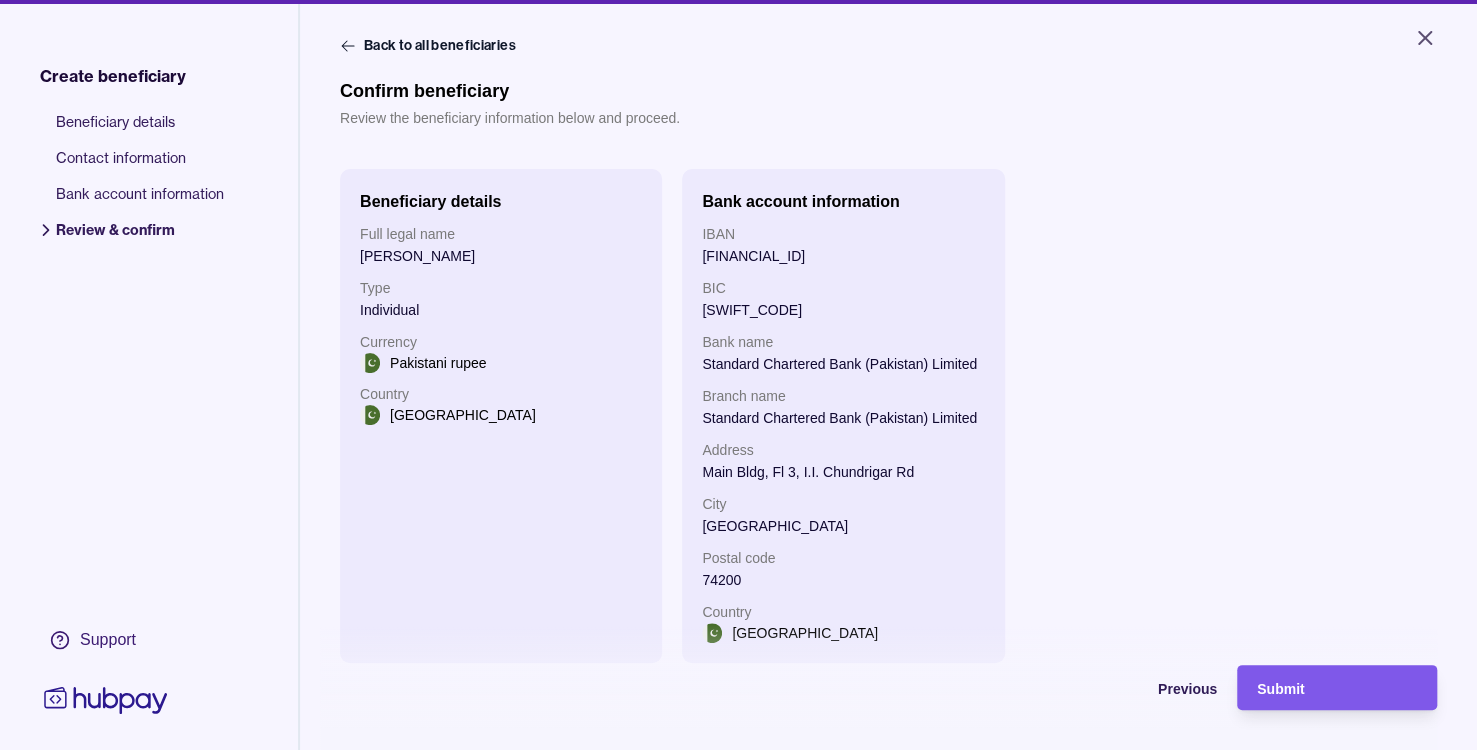 click on "Submit" at bounding box center (1280, 689) 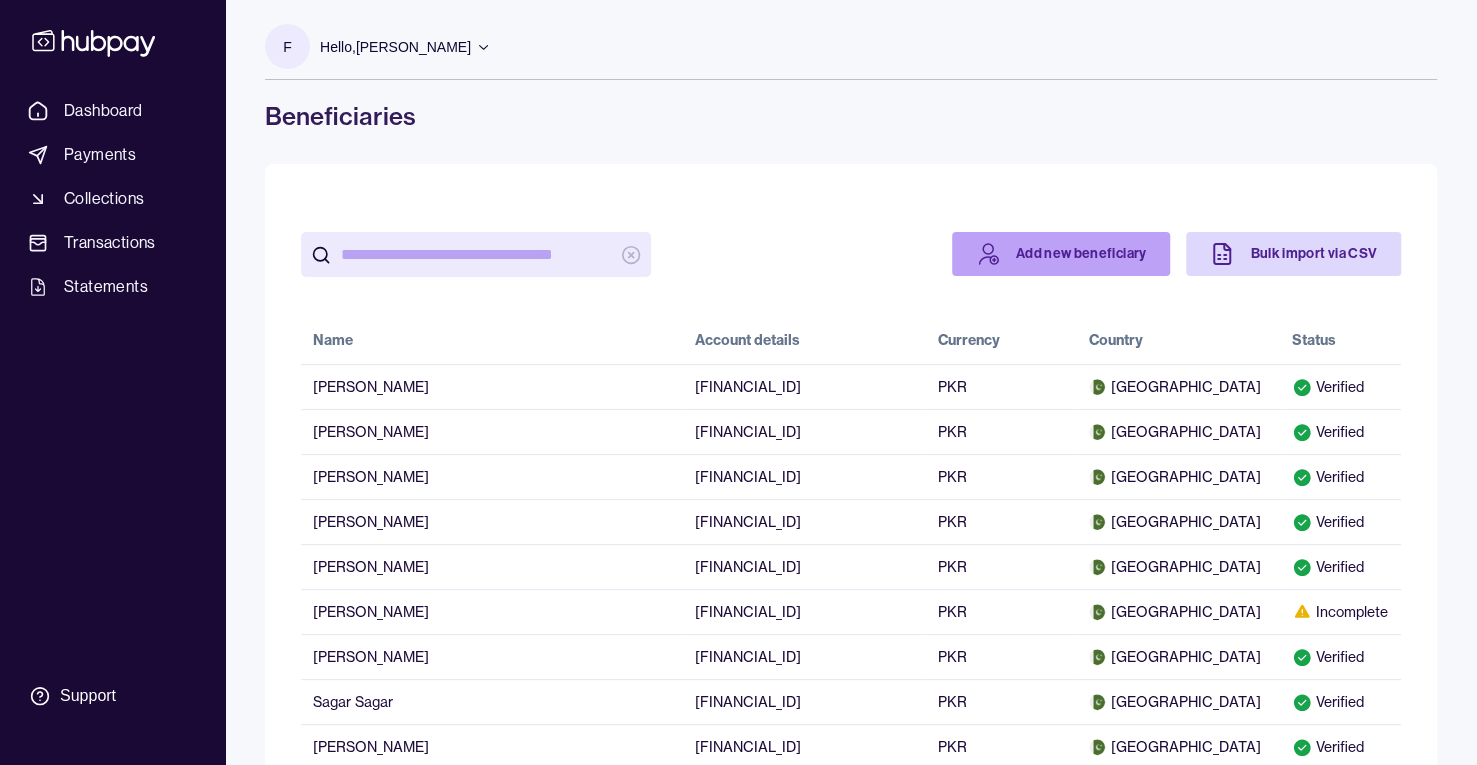 click on "Add new beneficiary" at bounding box center (1061, 254) 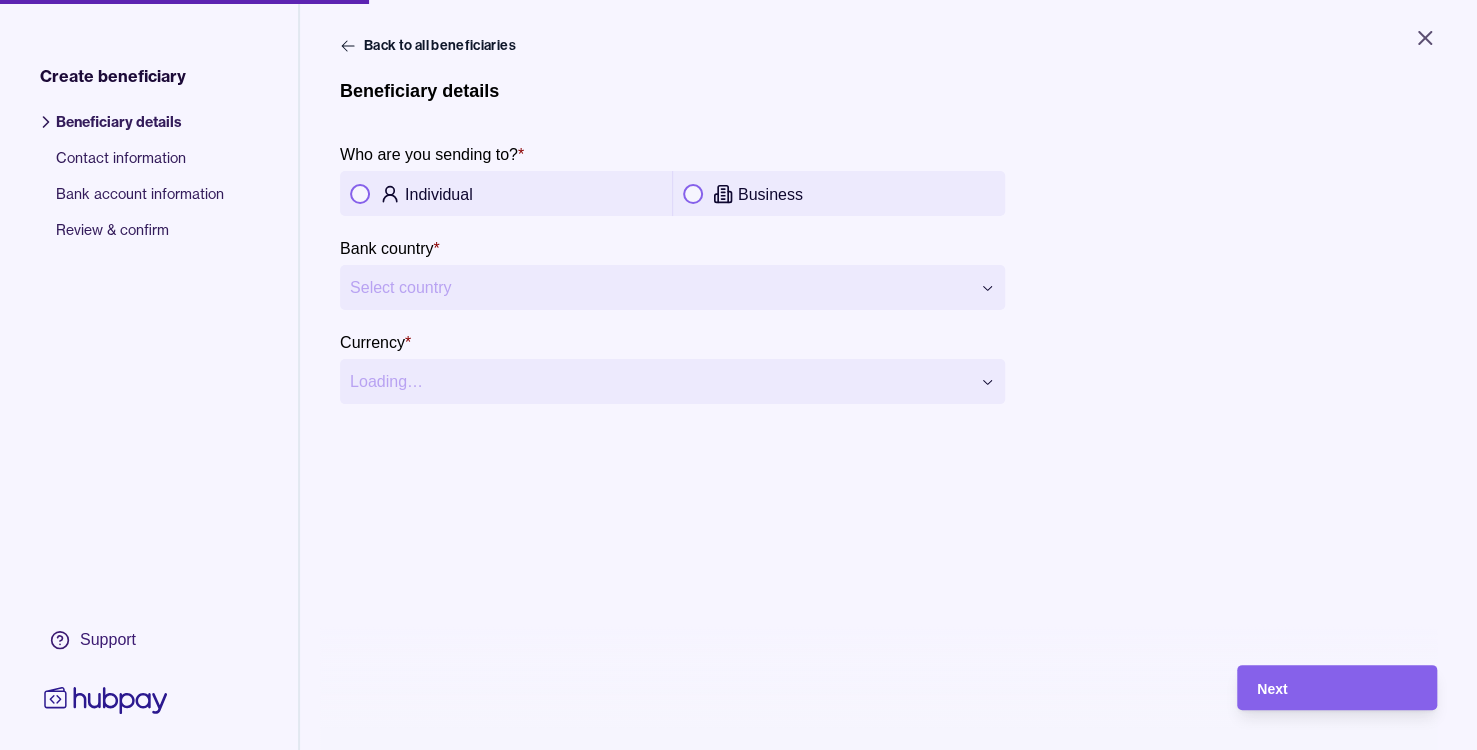 click on "Individual" at bounding box center (506, 194) 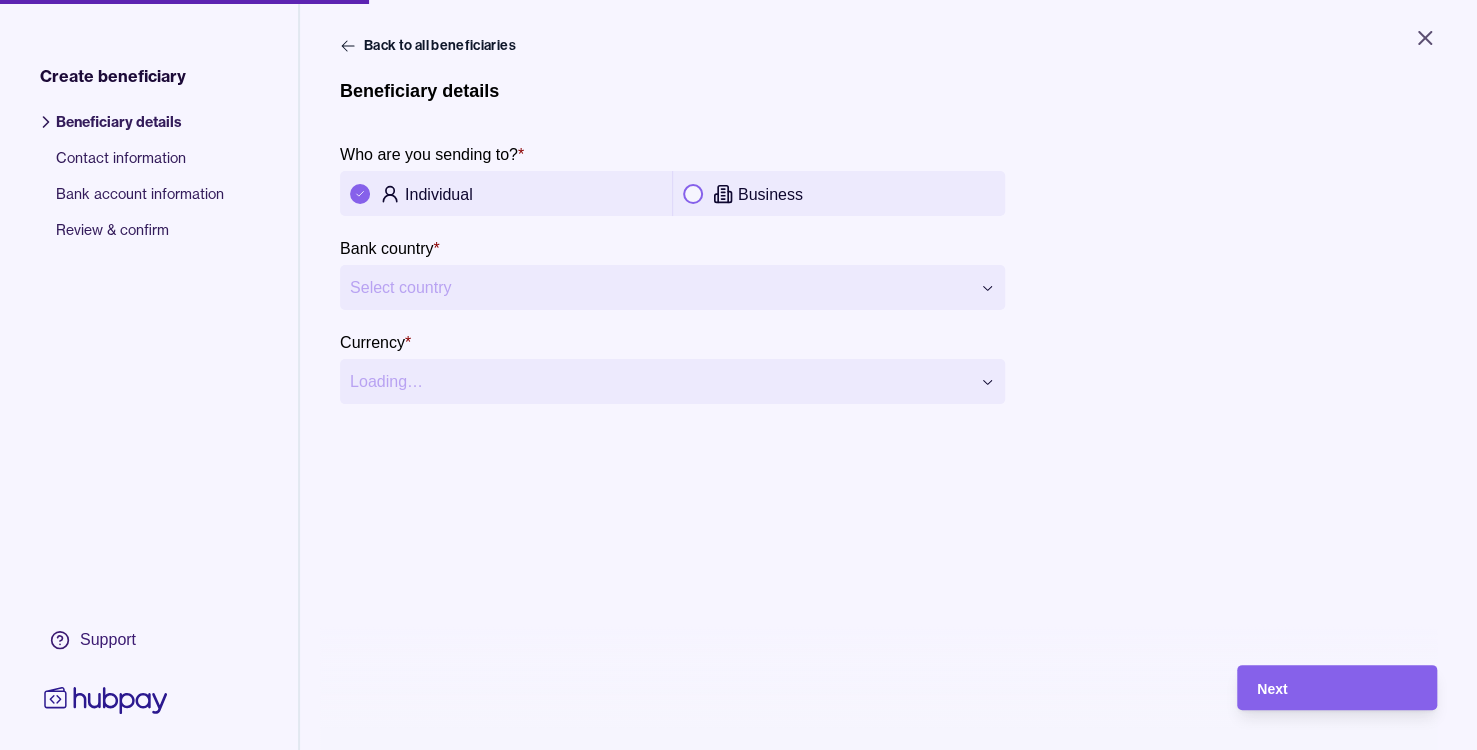 click on "**********" at bounding box center (738, 375) 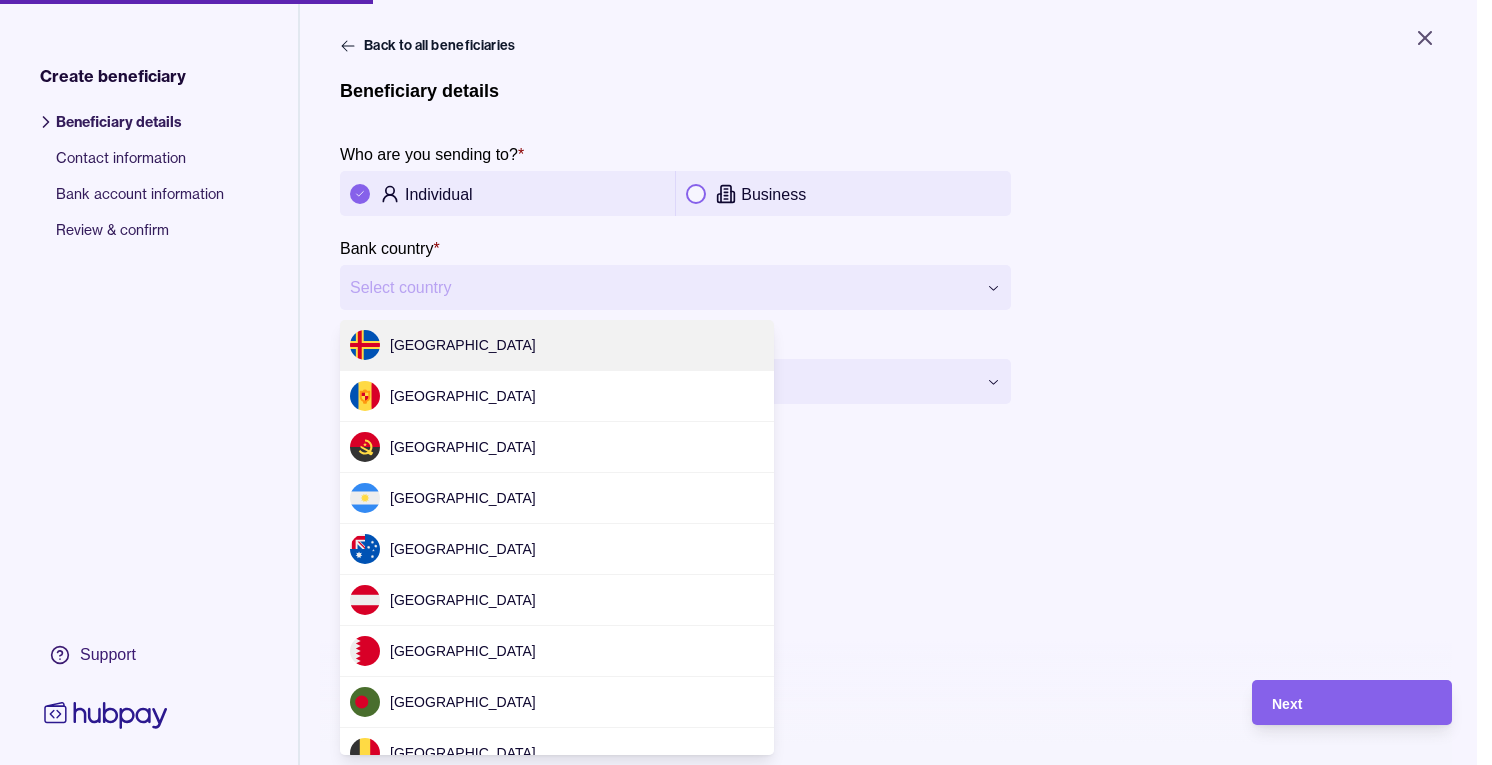 scroll, scrollTop: 4216, scrollLeft: 0, axis: vertical 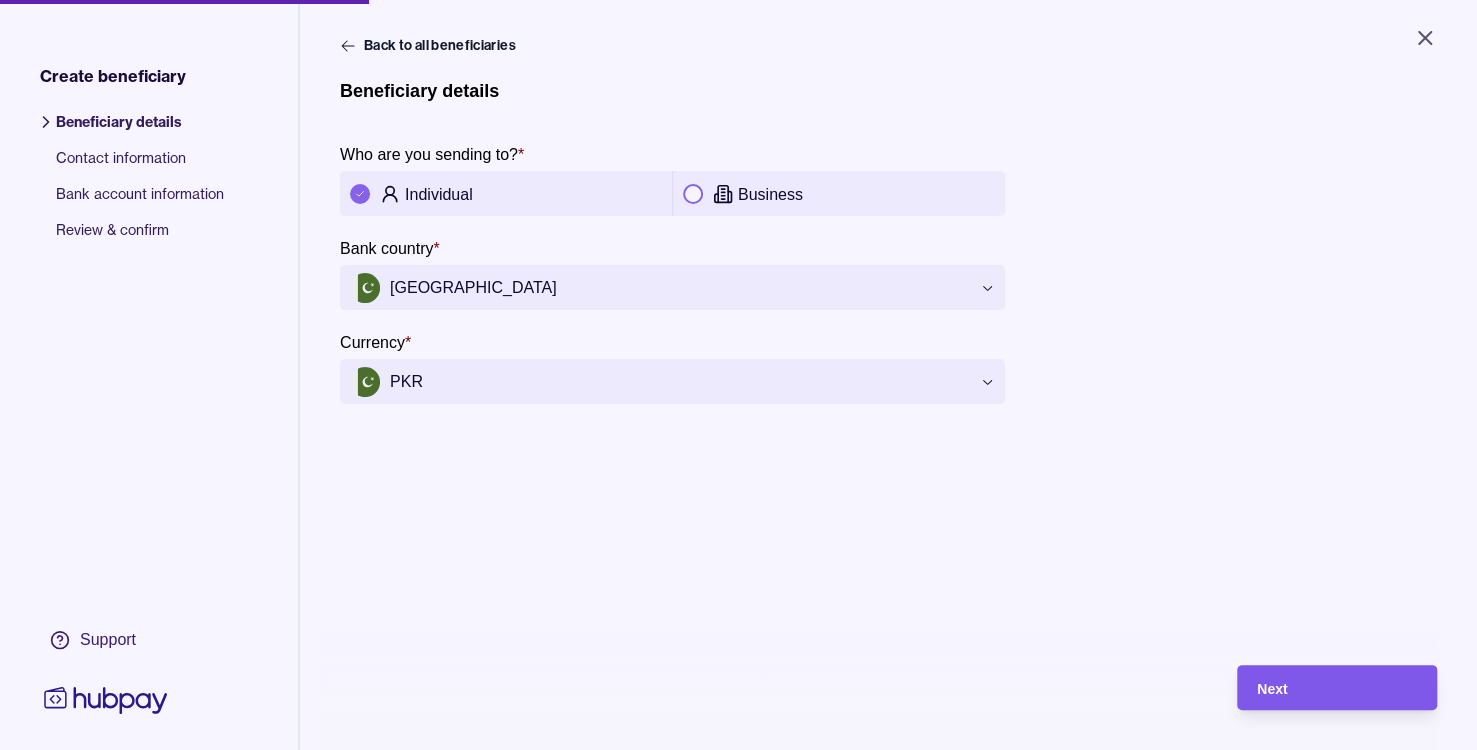 click on "Next" at bounding box center [1337, 688] 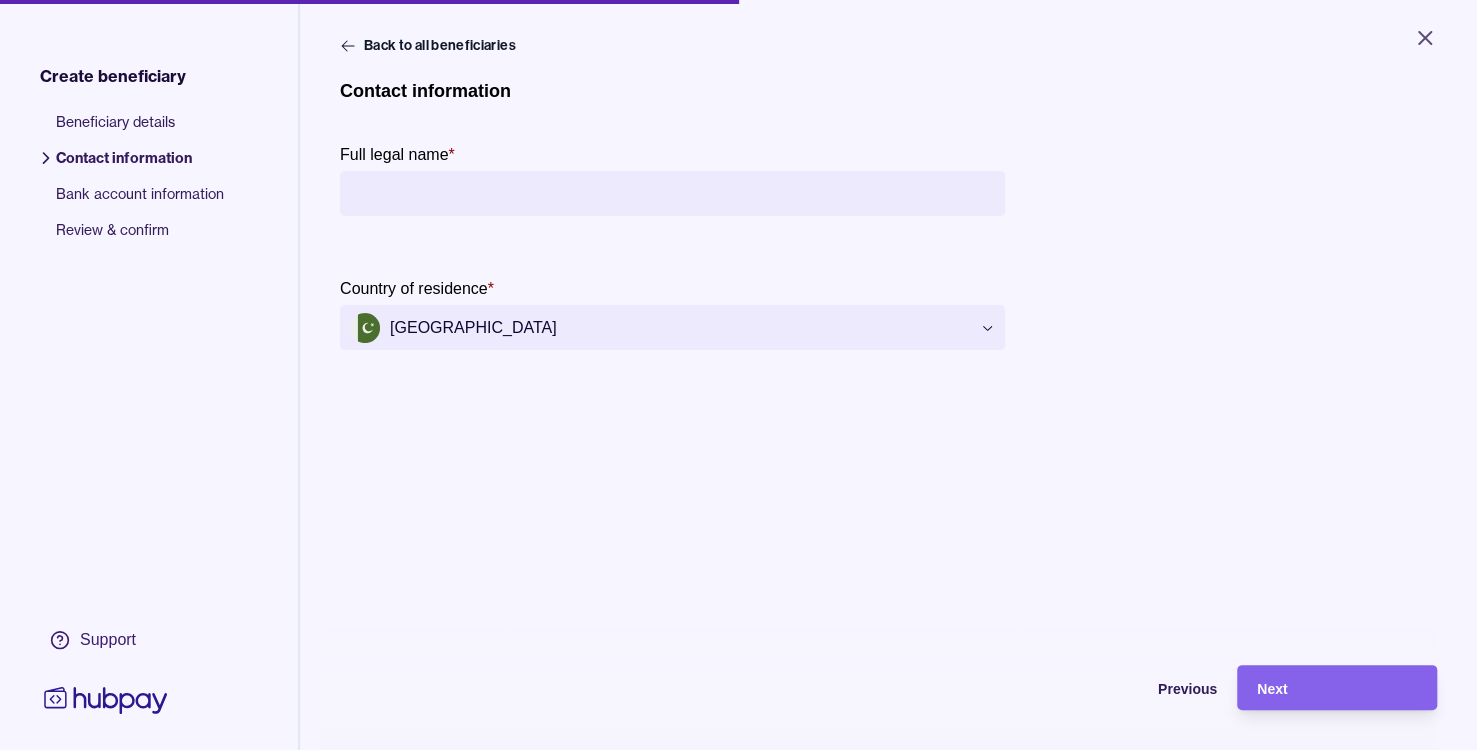 click on "Full legal name  *" at bounding box center [672, 193] 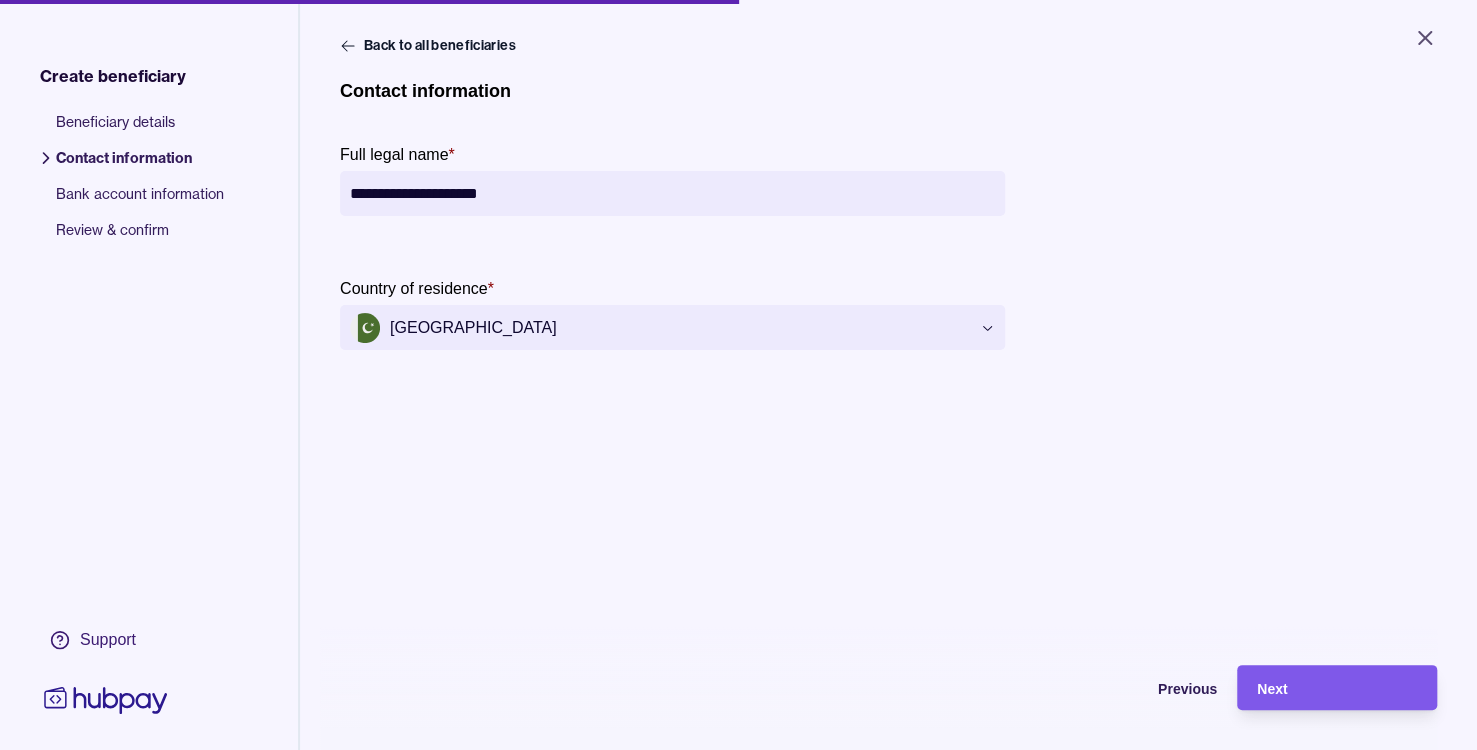 type on "**********" 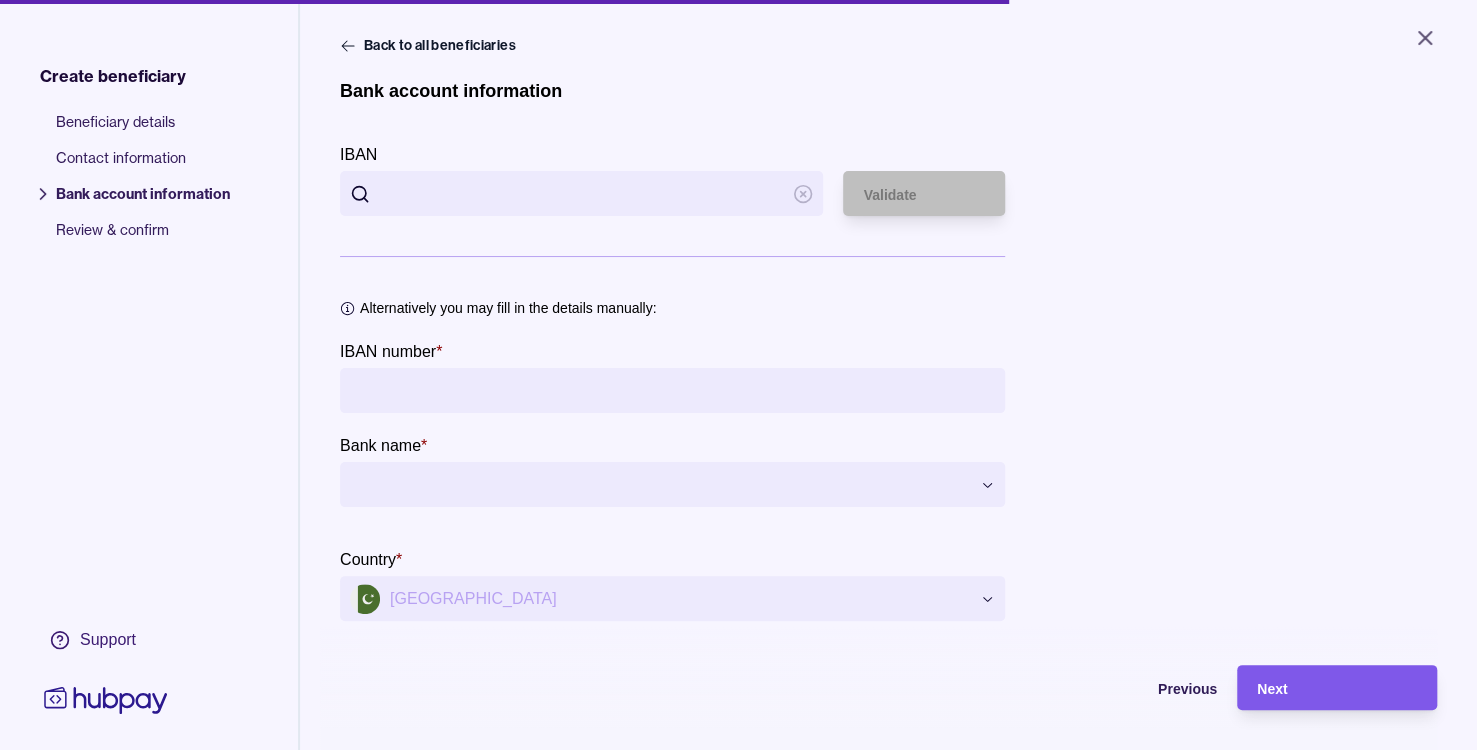 type 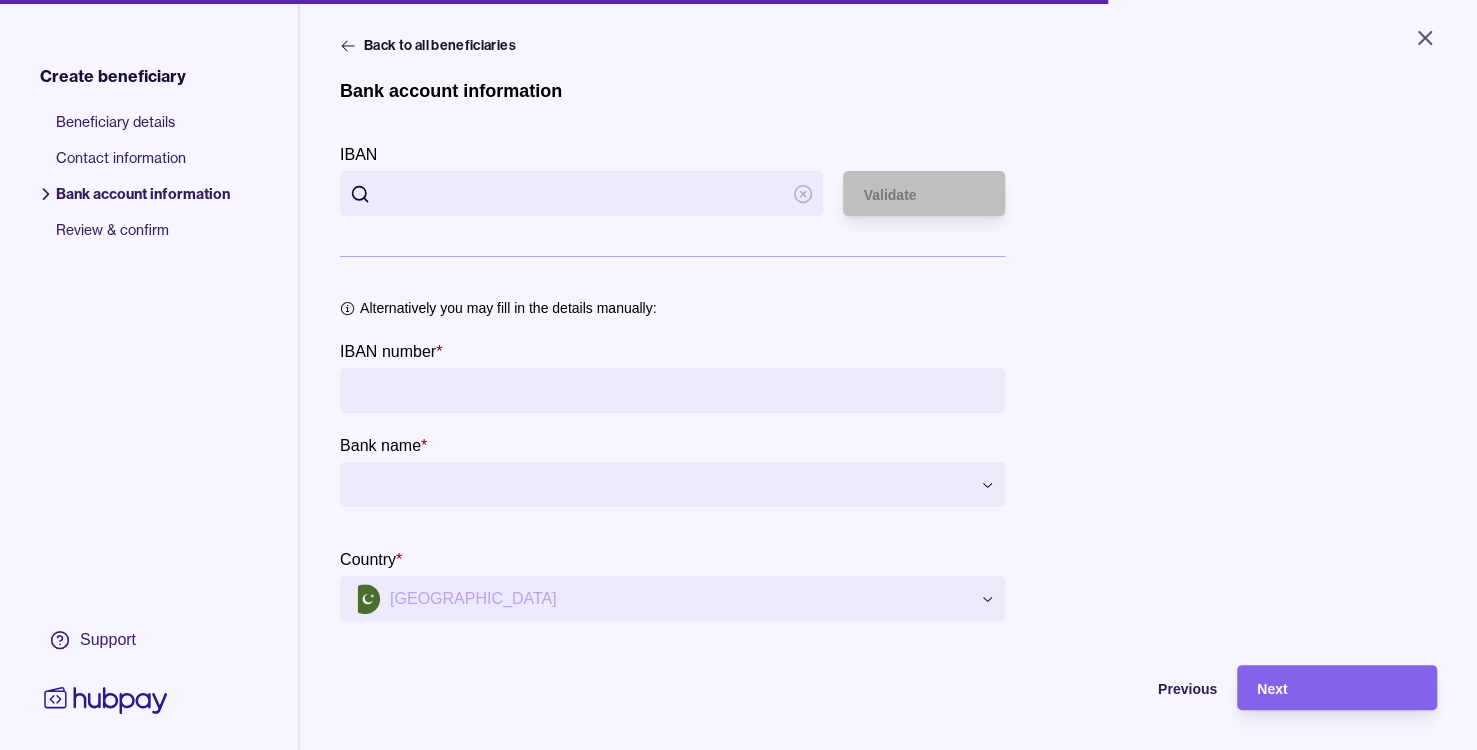 click on "IBAN number  *" at bounding box center (672, 390) 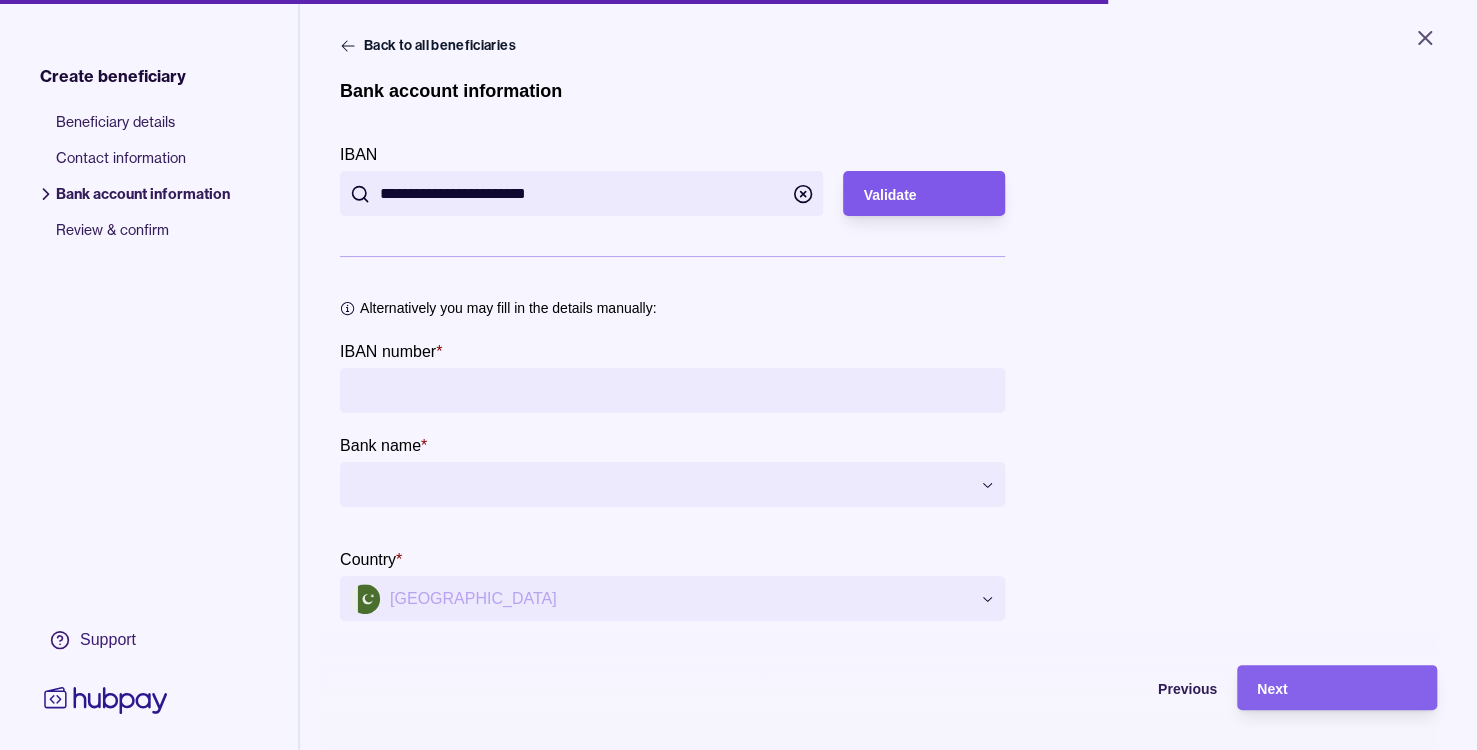 type on "**********" 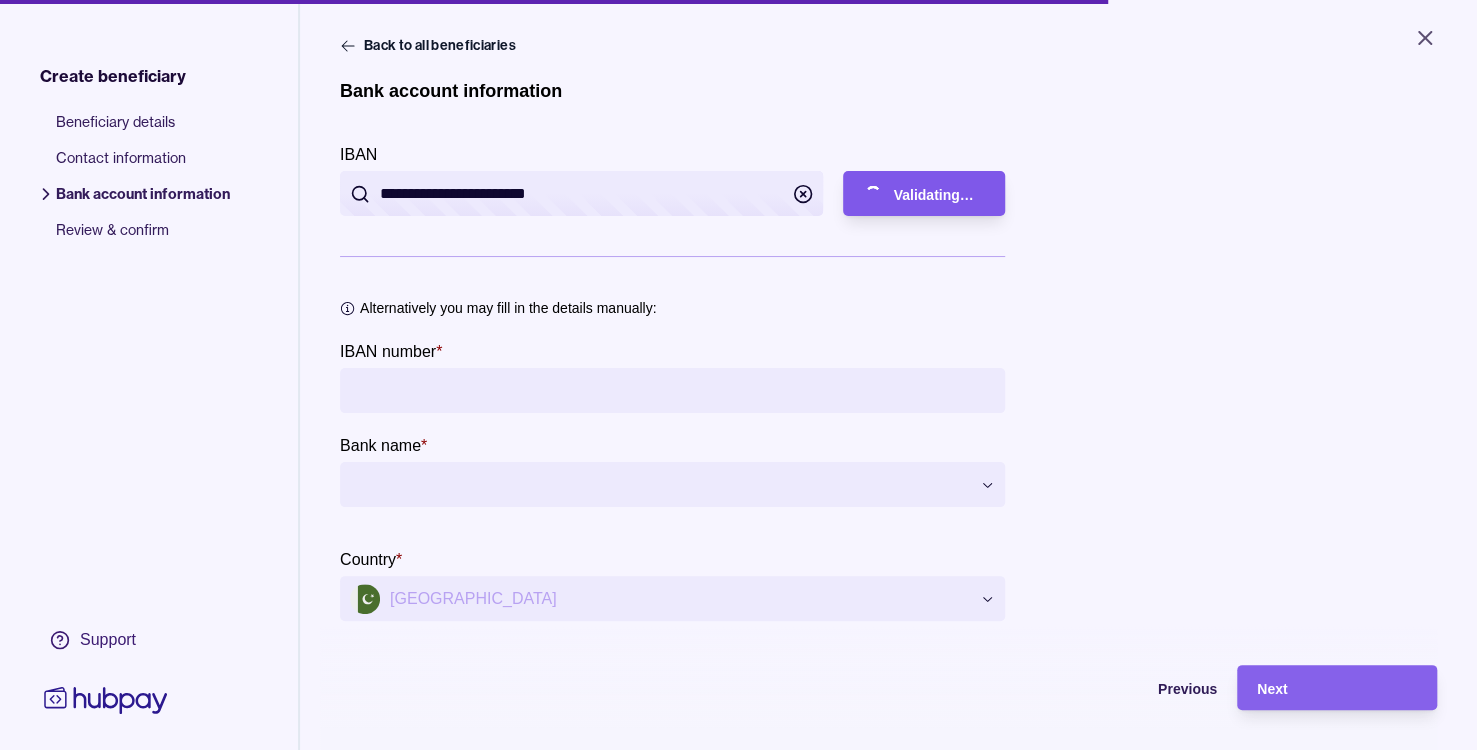 type on "**********" 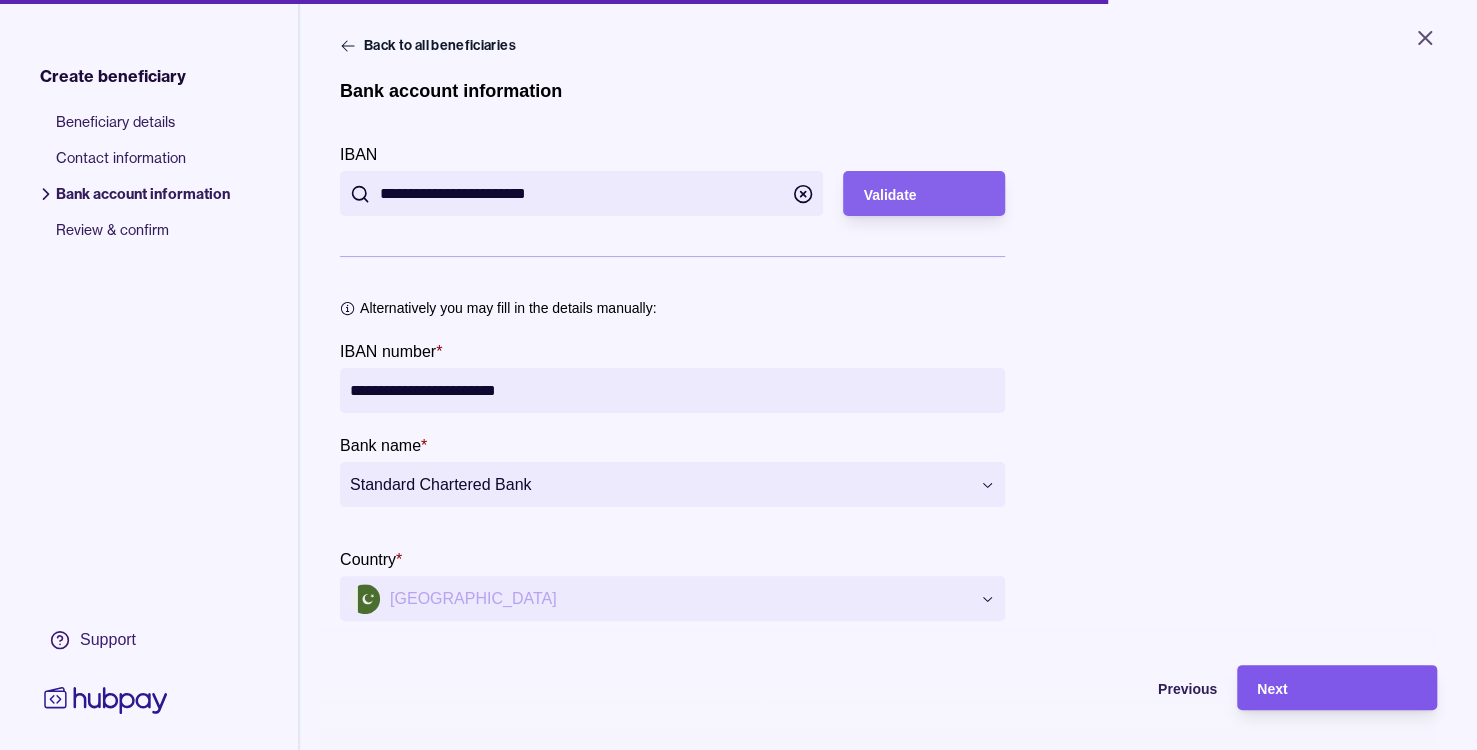 click on "Next" at bounding box center [1337, 688] 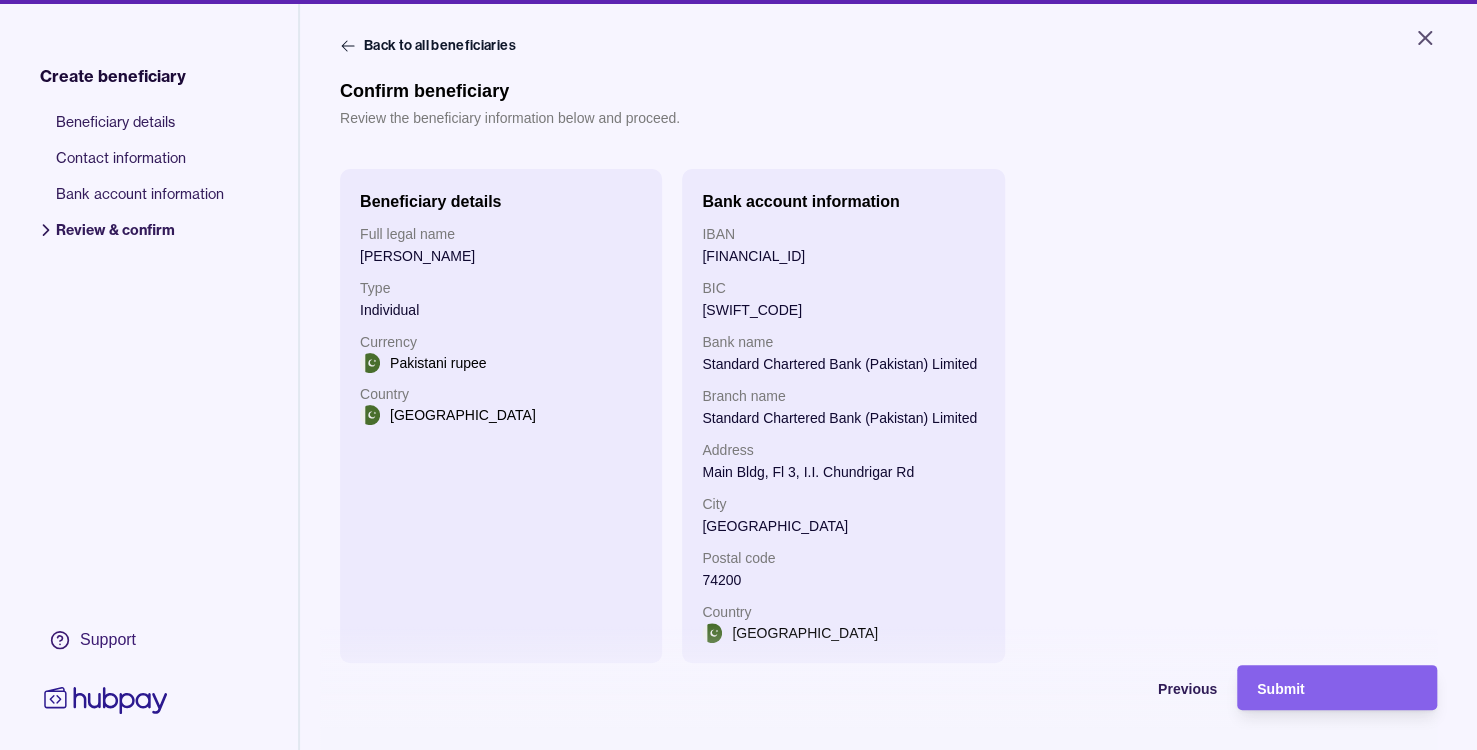 click on "Submit" at bounding box center (1280, 689) 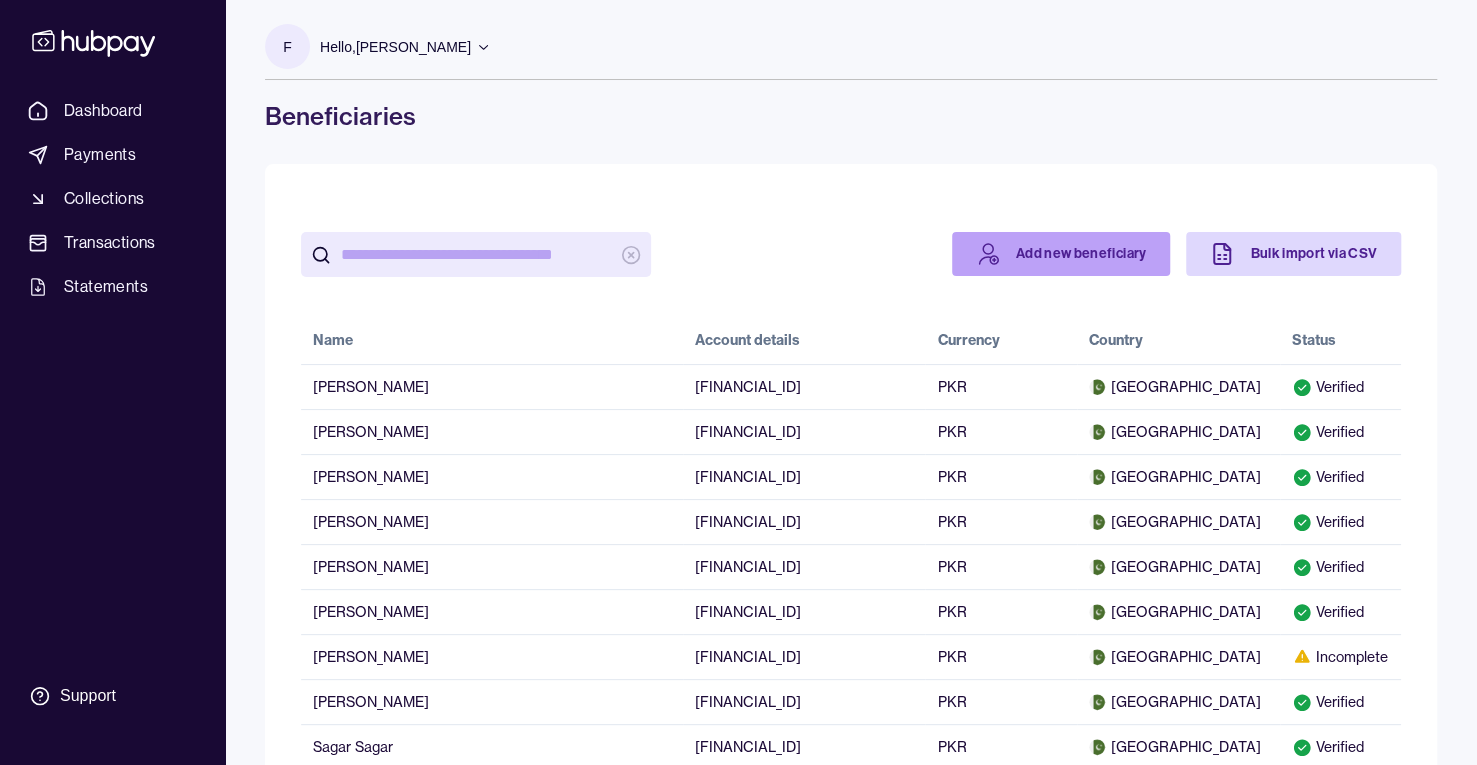 click on "Add new beneficiary" at bounding box center [1061, 254] 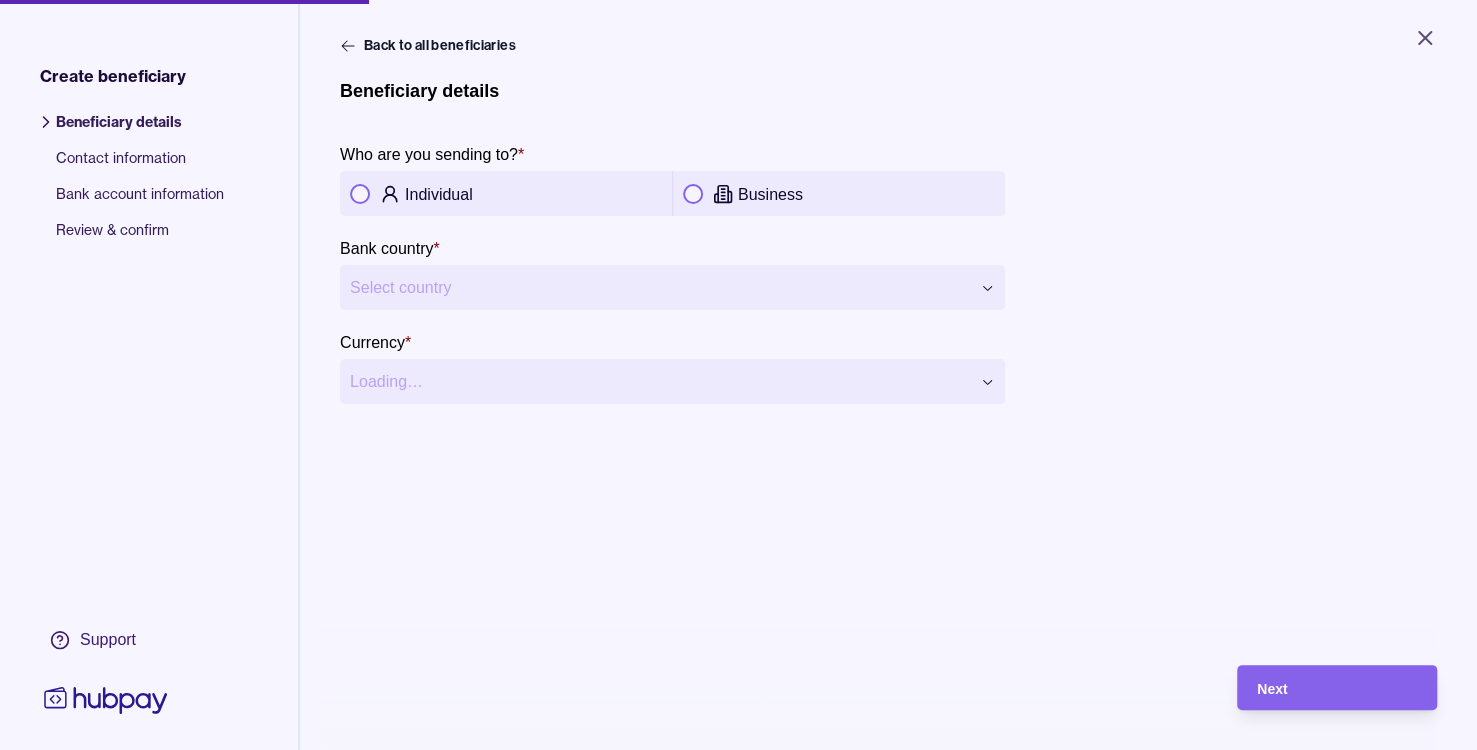 click on "**********" at bounding box center (738, 375) 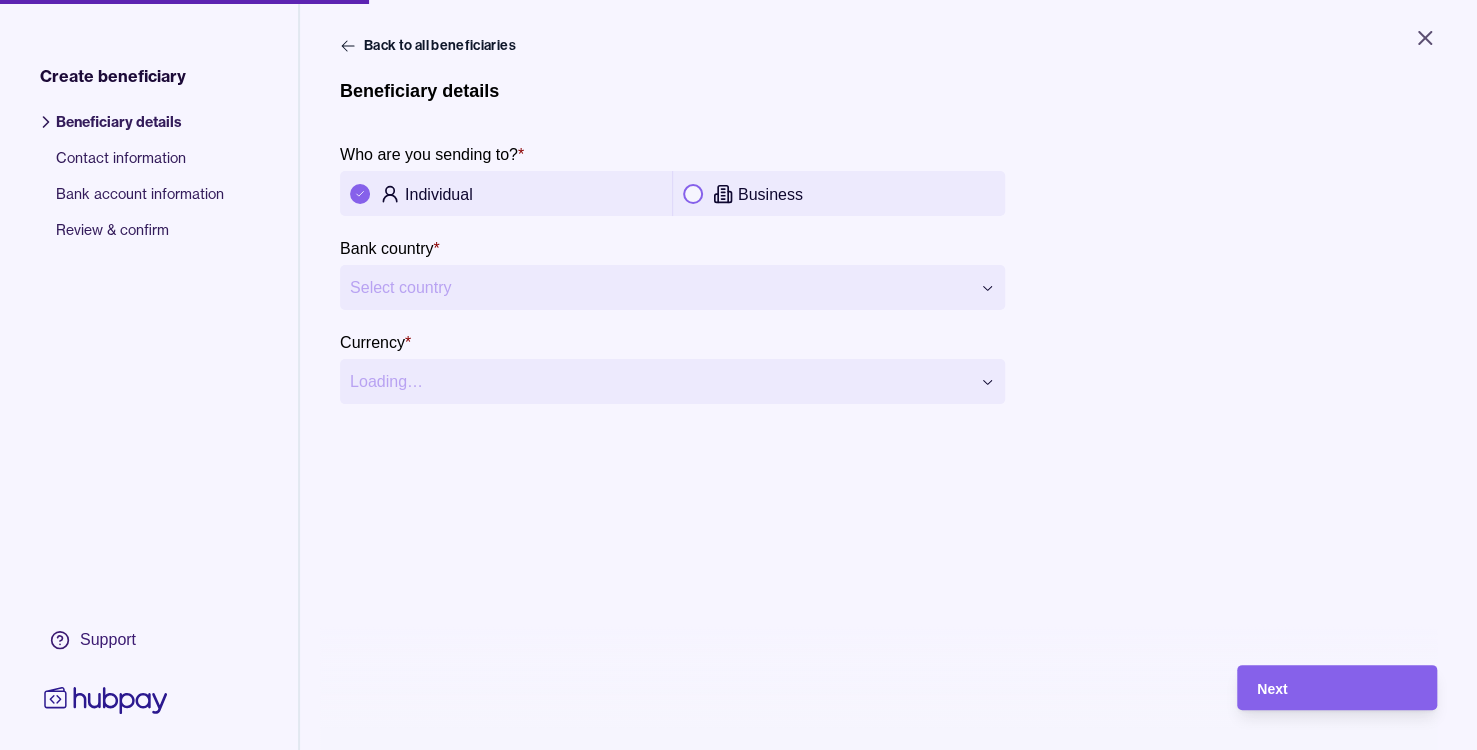 click on "**********" at bounding box center [738, 375] 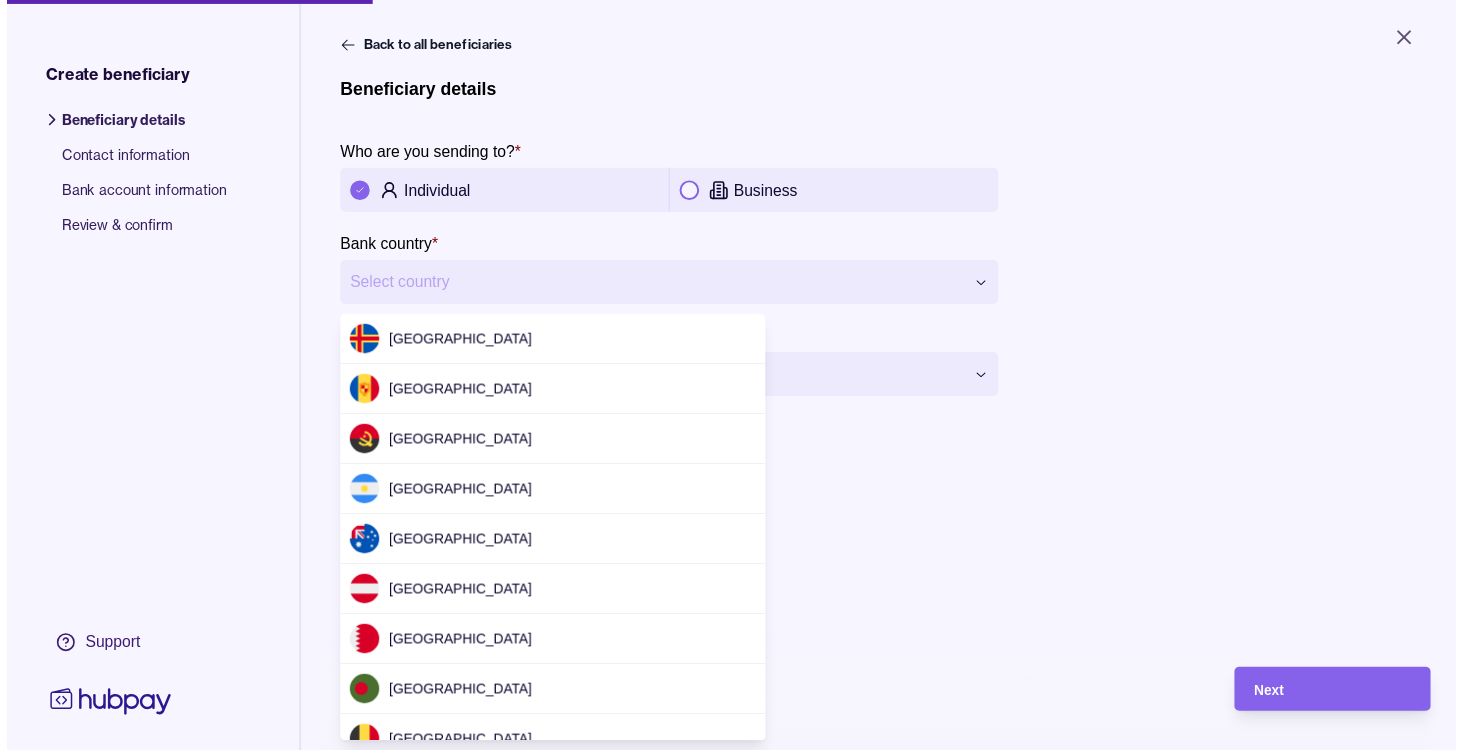 scroll, scrollTop: 4216, scrollLeft: 0, axis: vertical 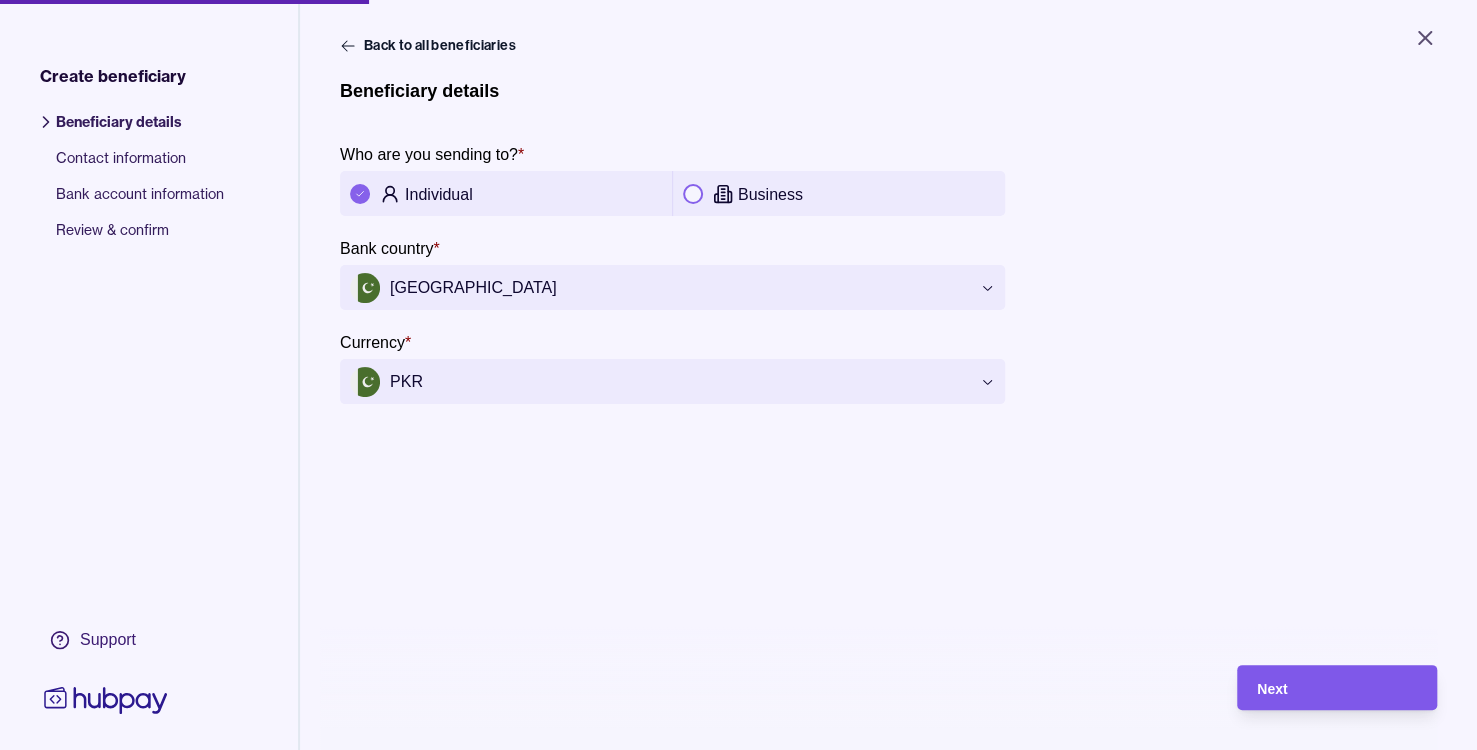 click on "Next" at bounding box center (1337, 688) 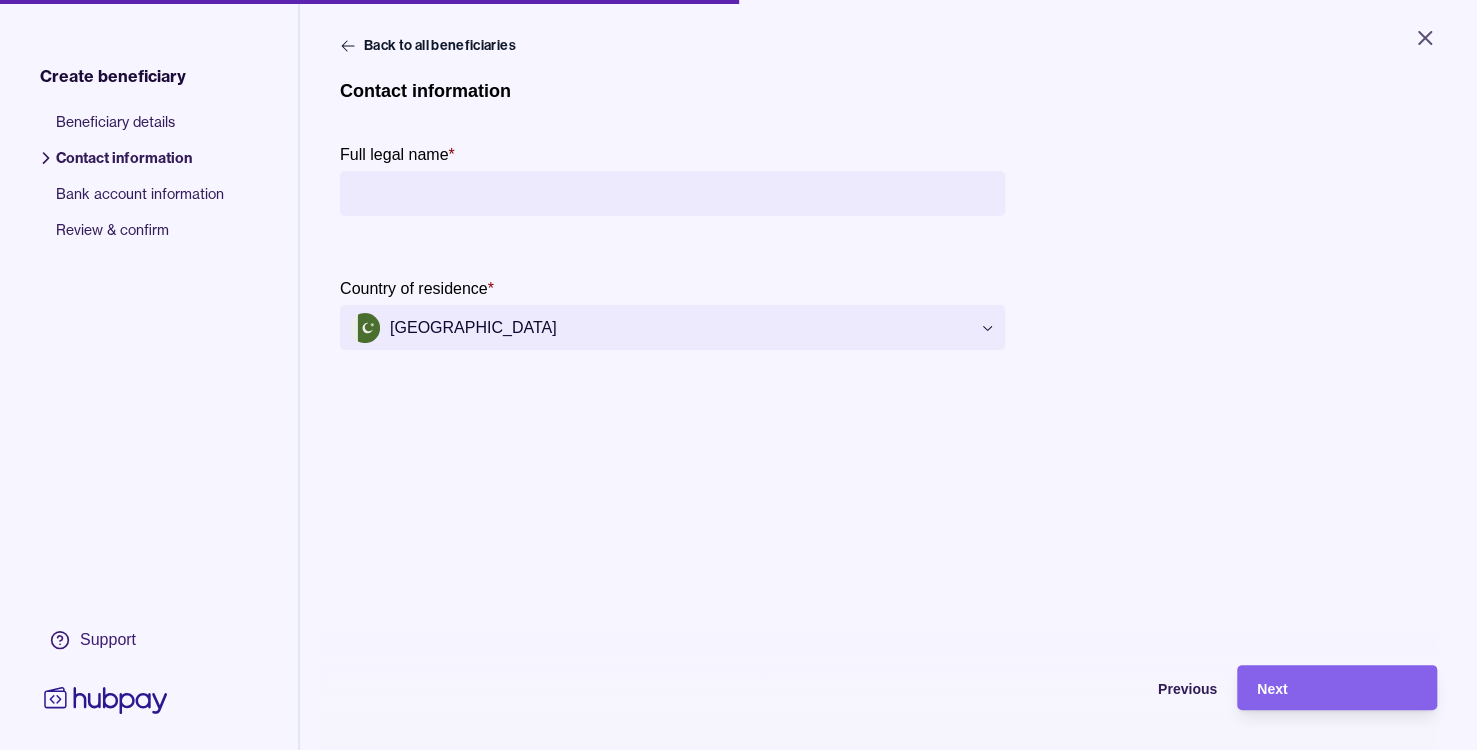 click on "Full legal name  *" at bounding box center (672, 193) 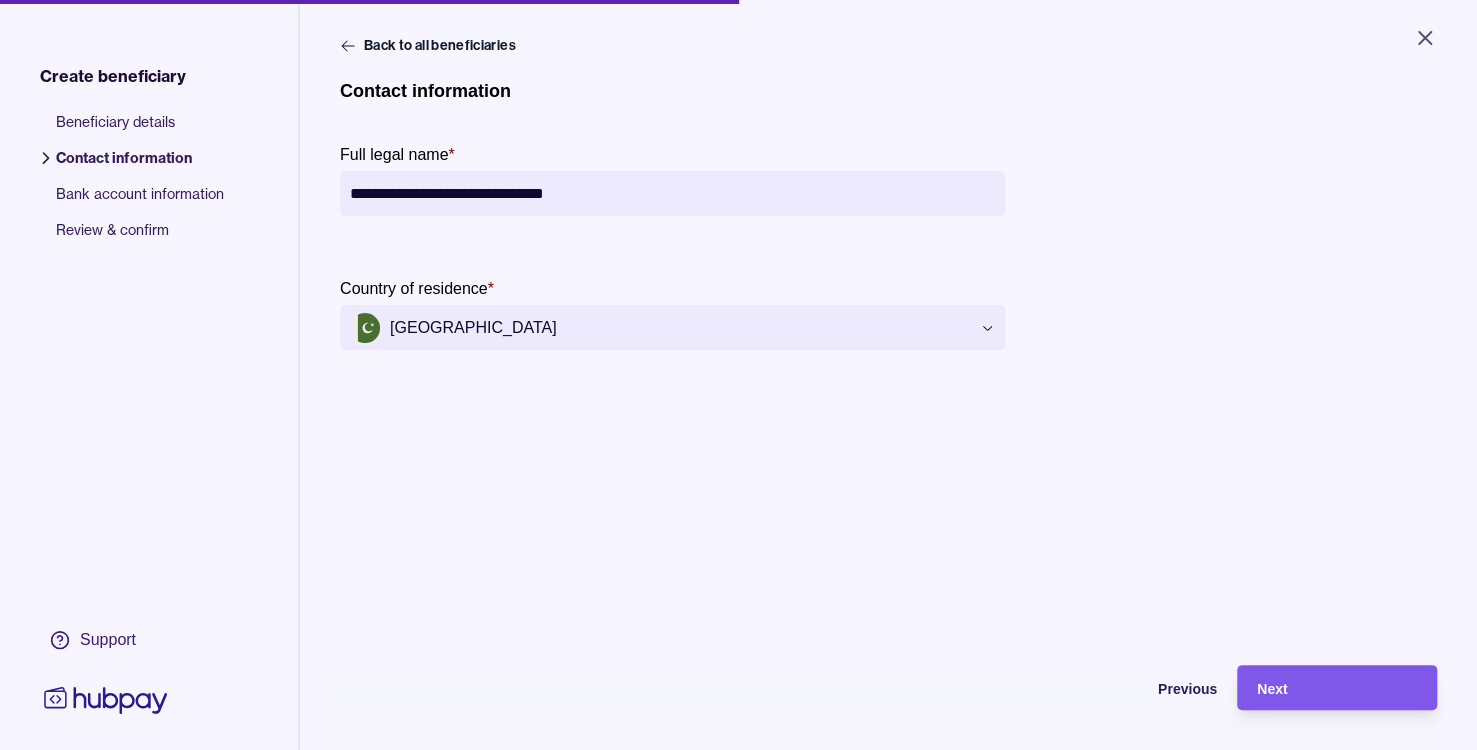 type on "**********" 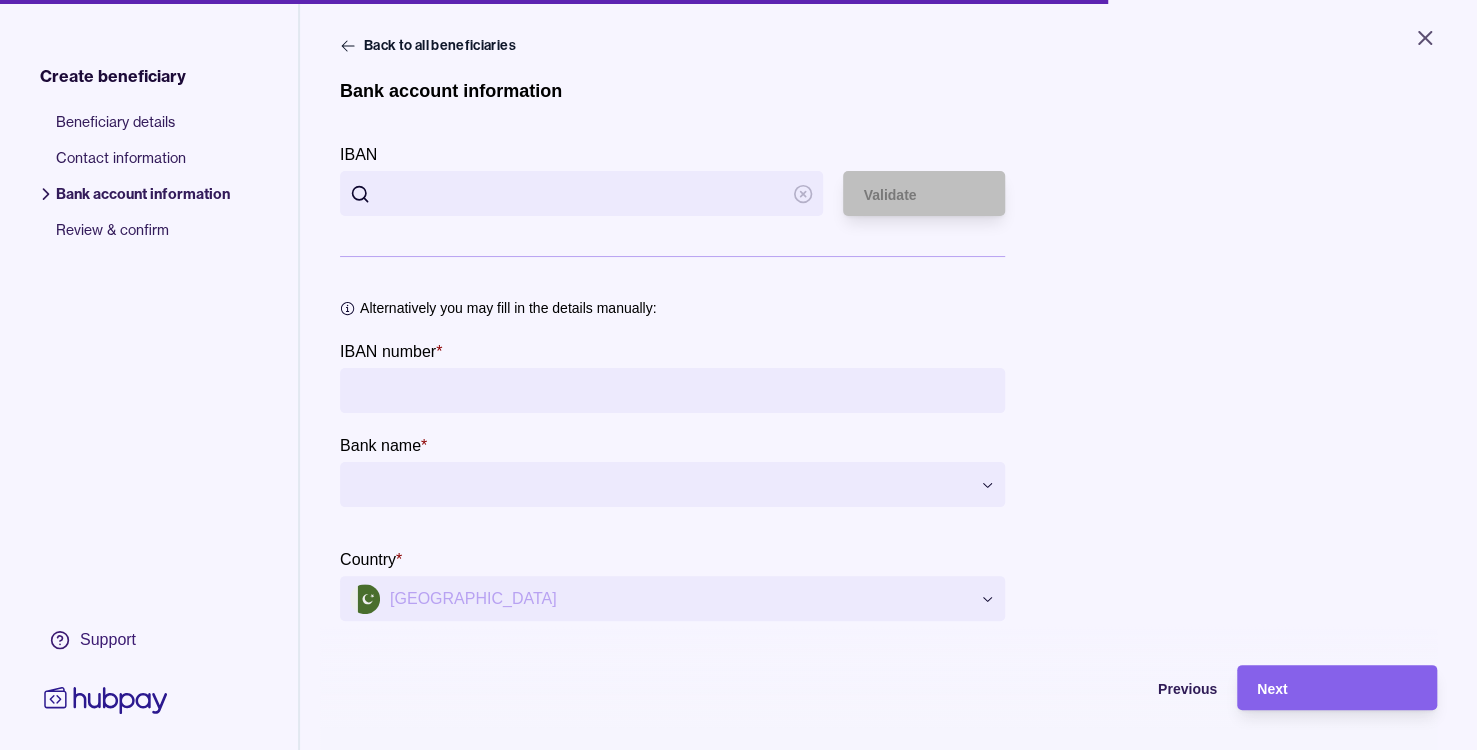 click on "IBAN" at bounding box center (581, 193) 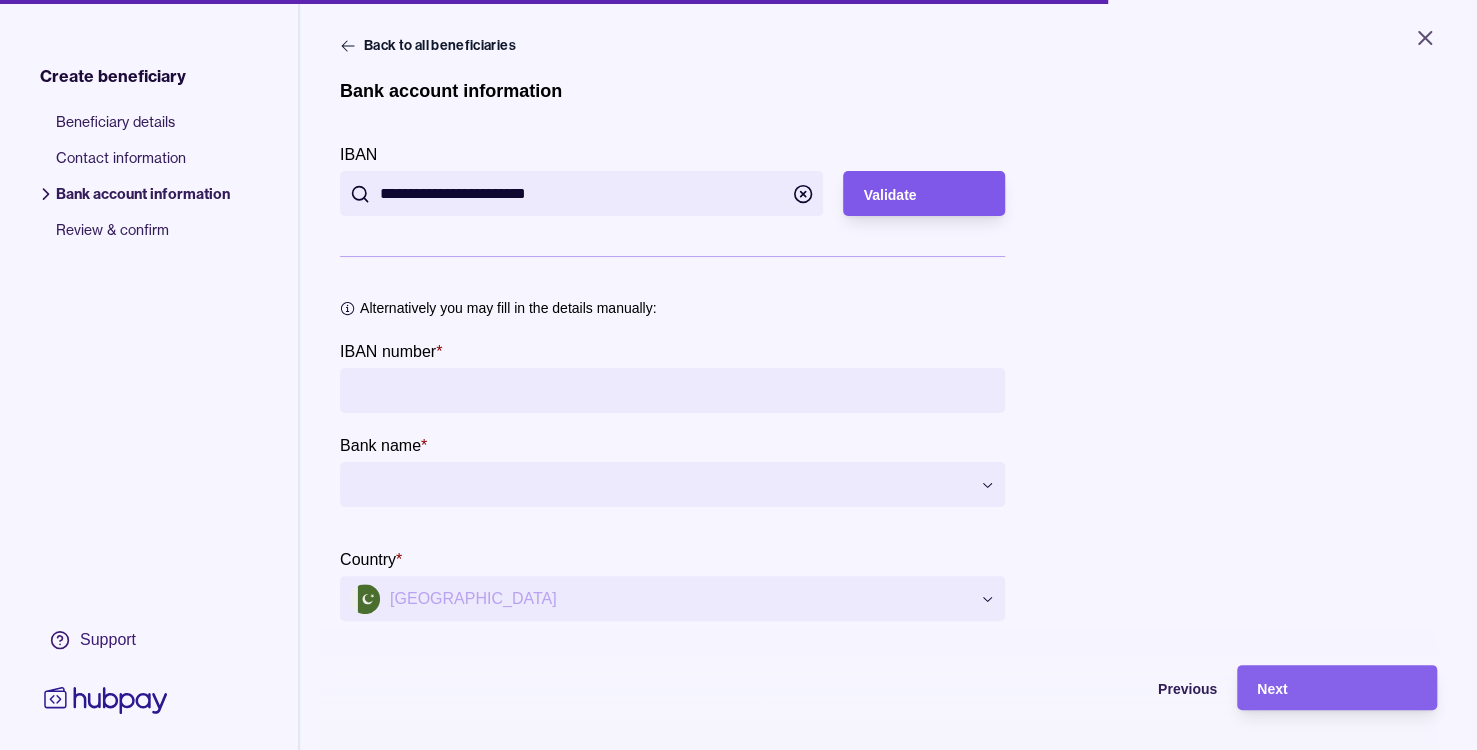type on "**********" 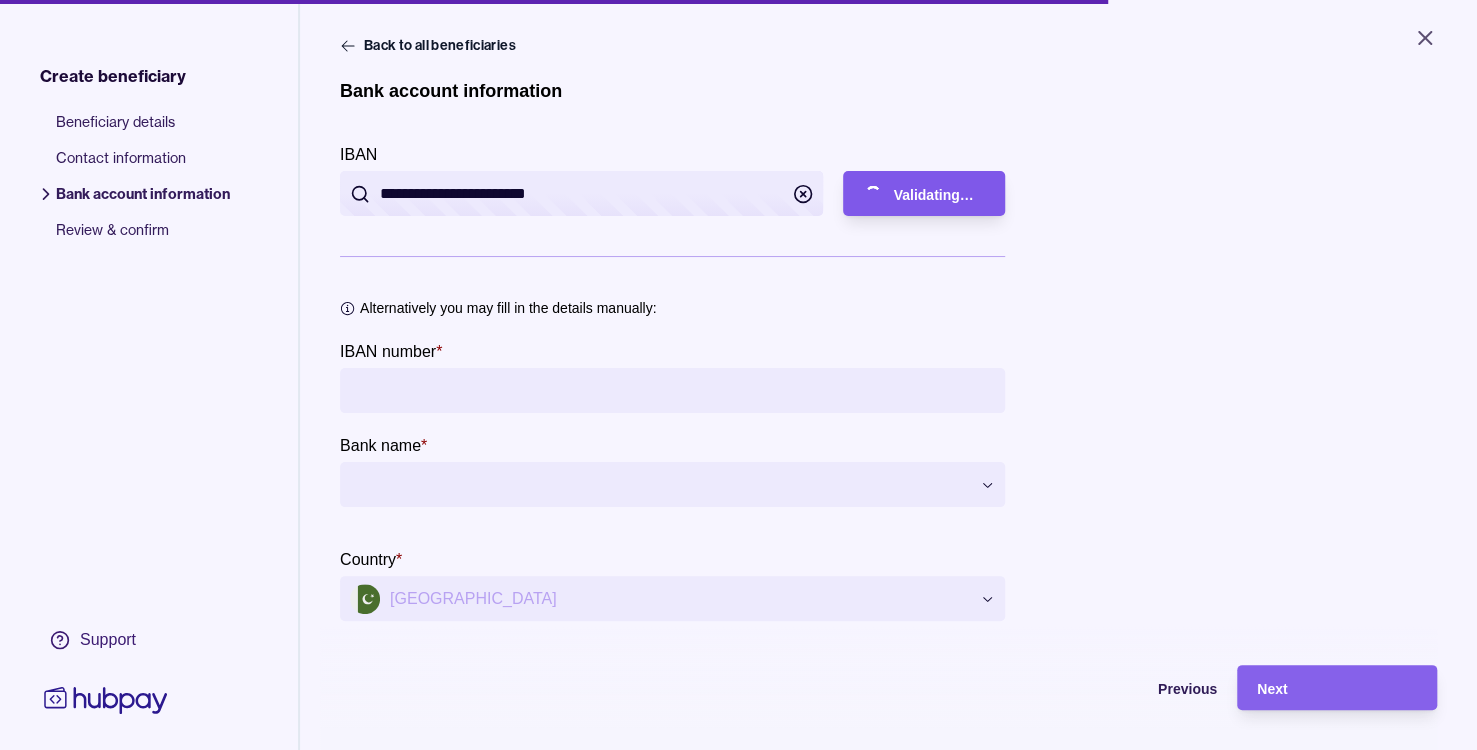 type on "**********" 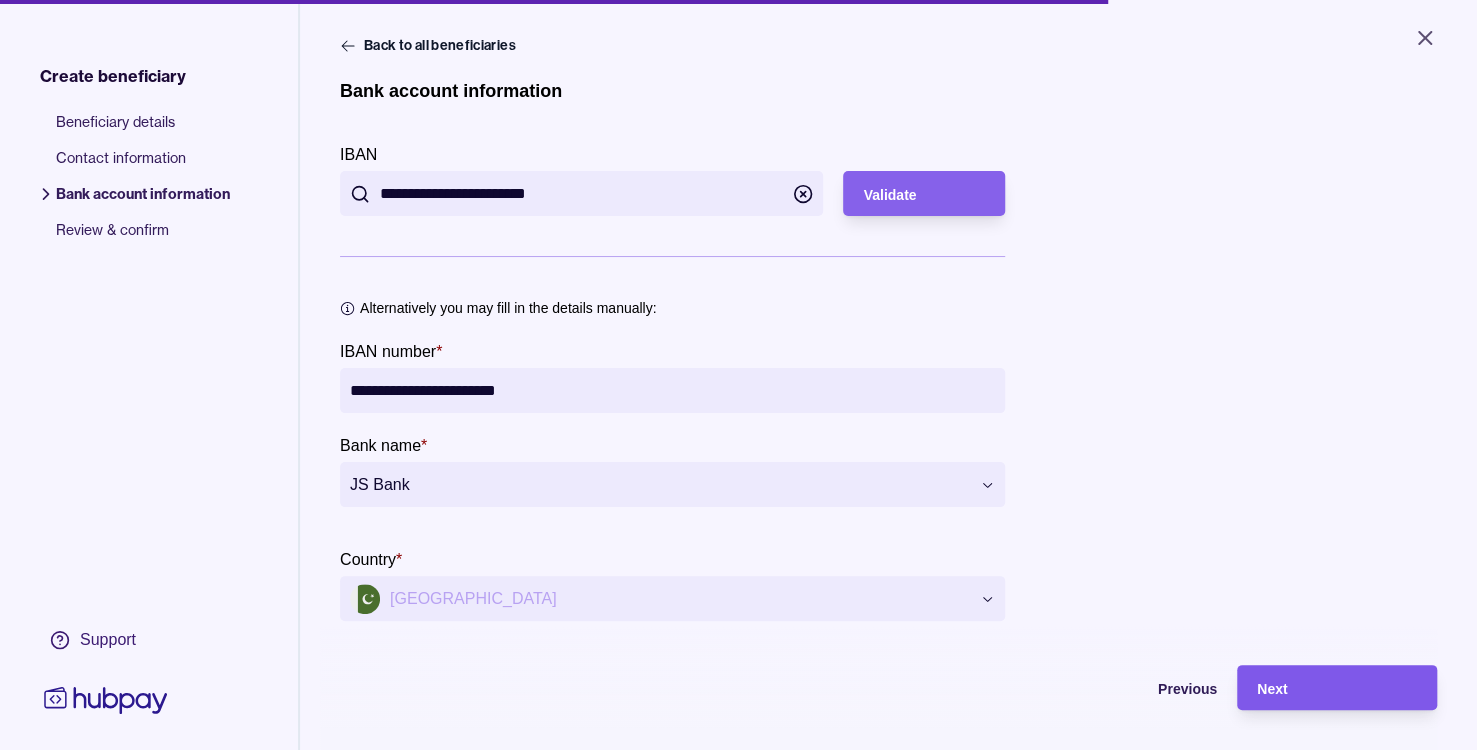 click on "Next" at bounding box center (1337, 688) 